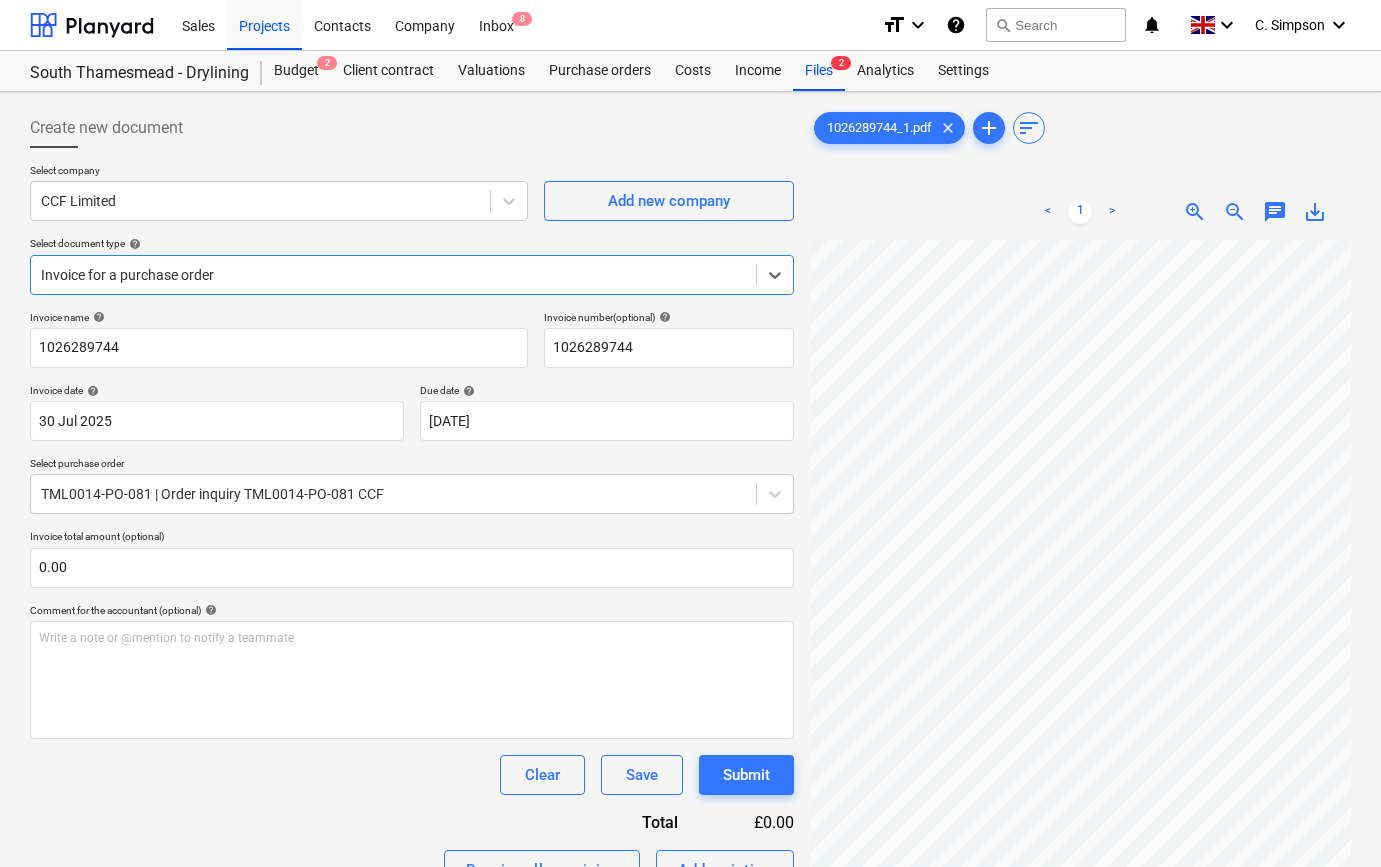 scroll, scrollTop: 0, scrollLeft: 0, axis: both 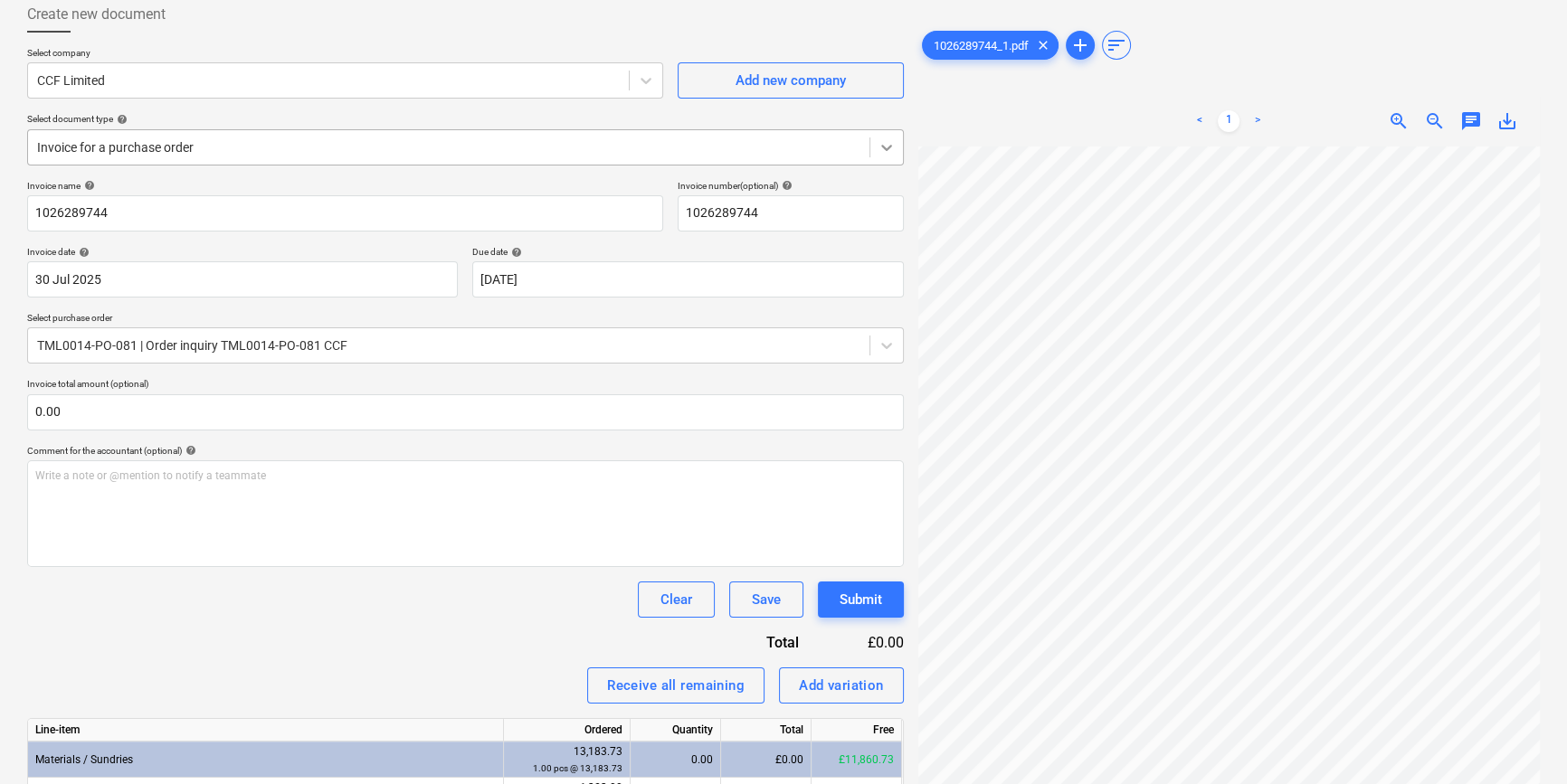 click 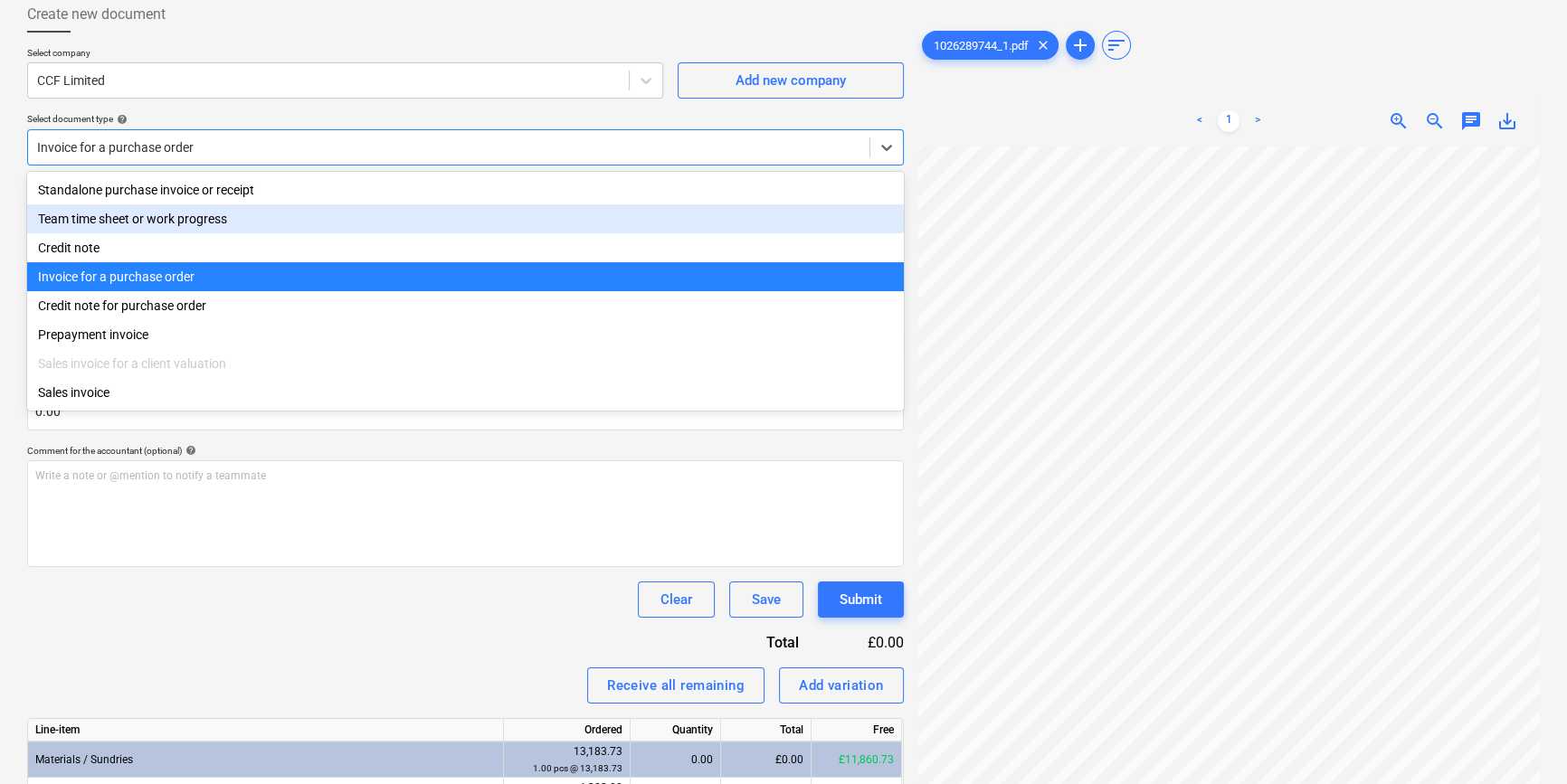 click on "Team time sheet or work progress" at bounding box center (465, 219) 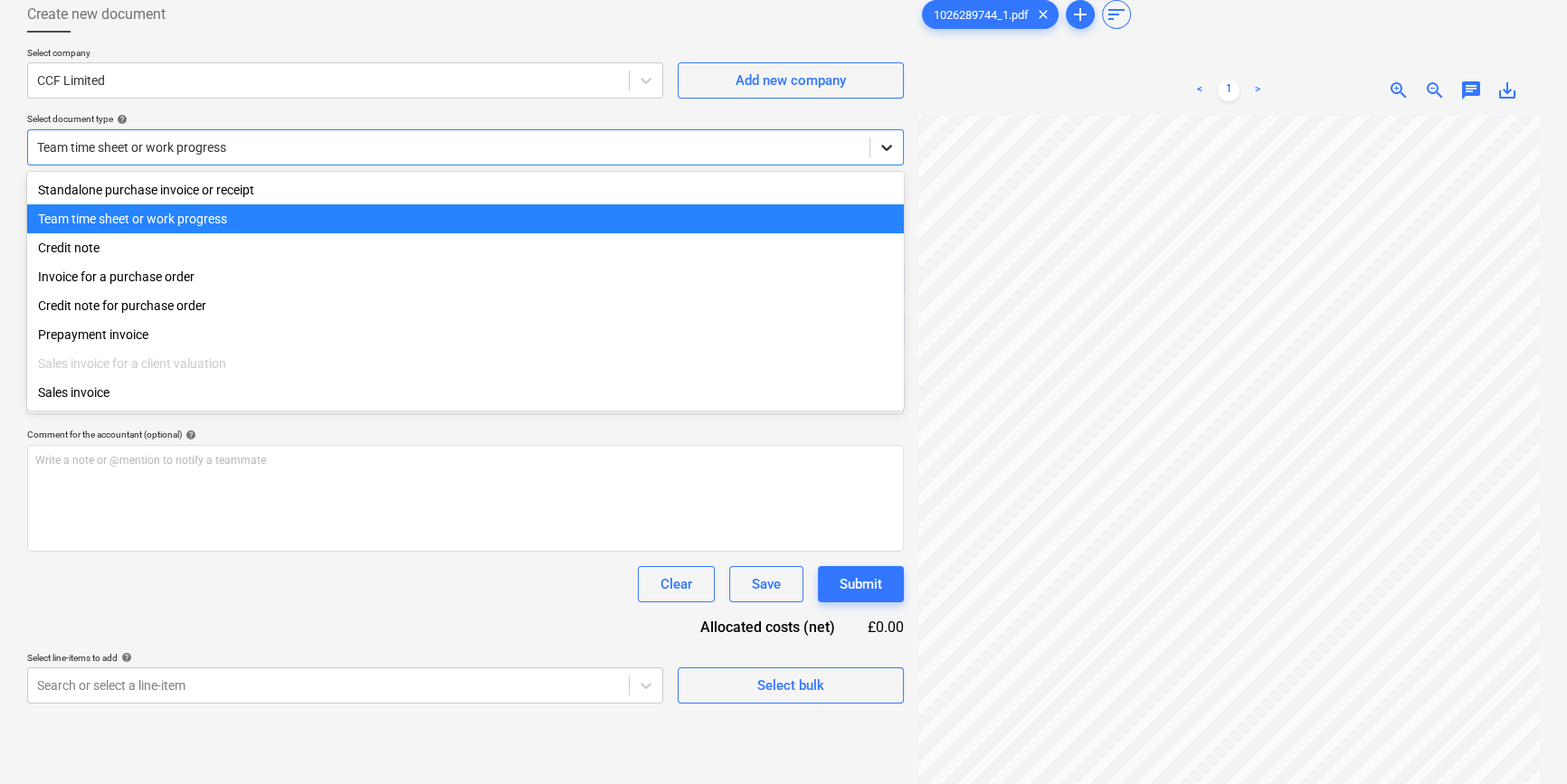 click 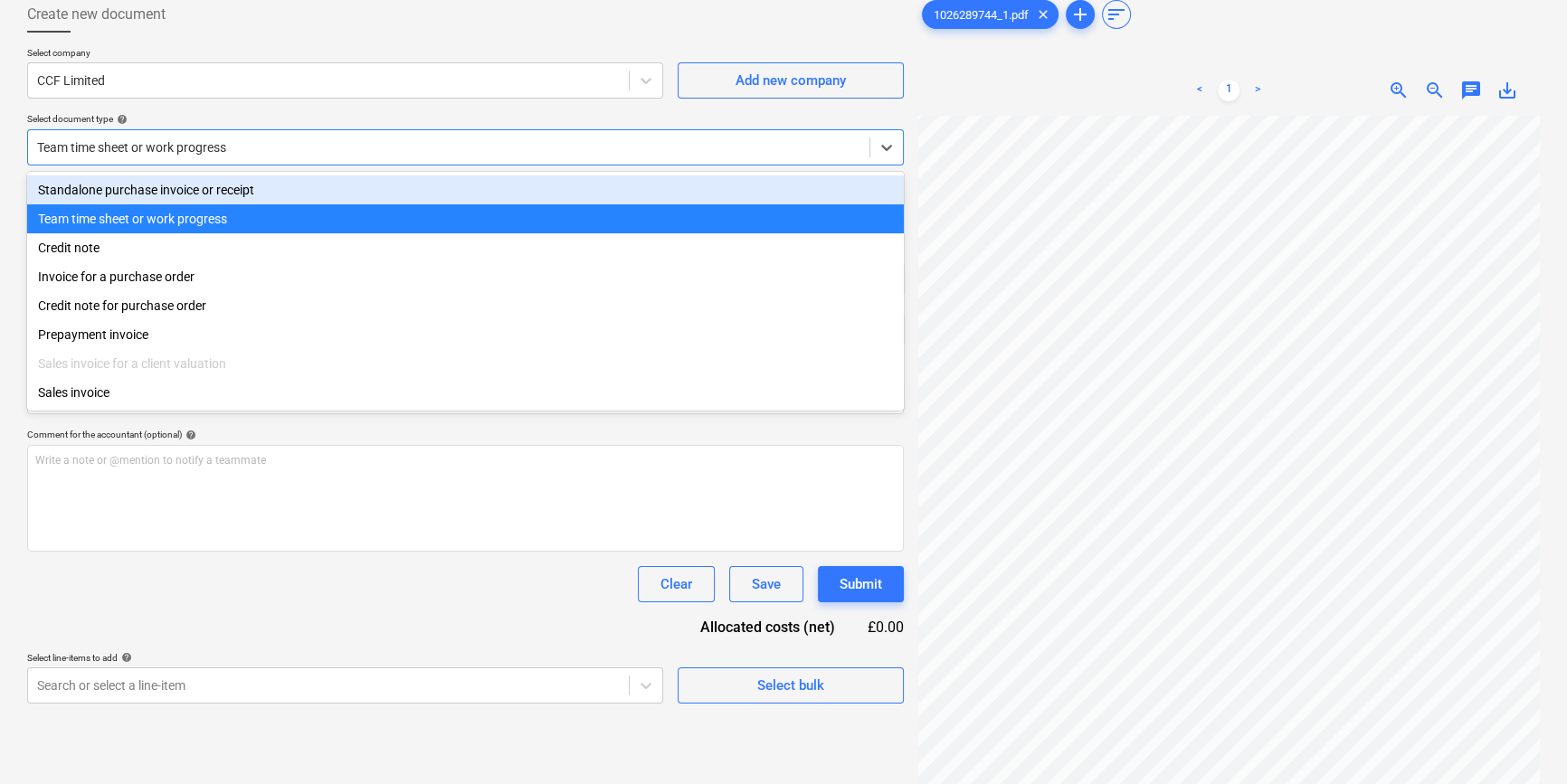 click on "Standalone purchase invoice or receipt" at bounding box center [465, 190] 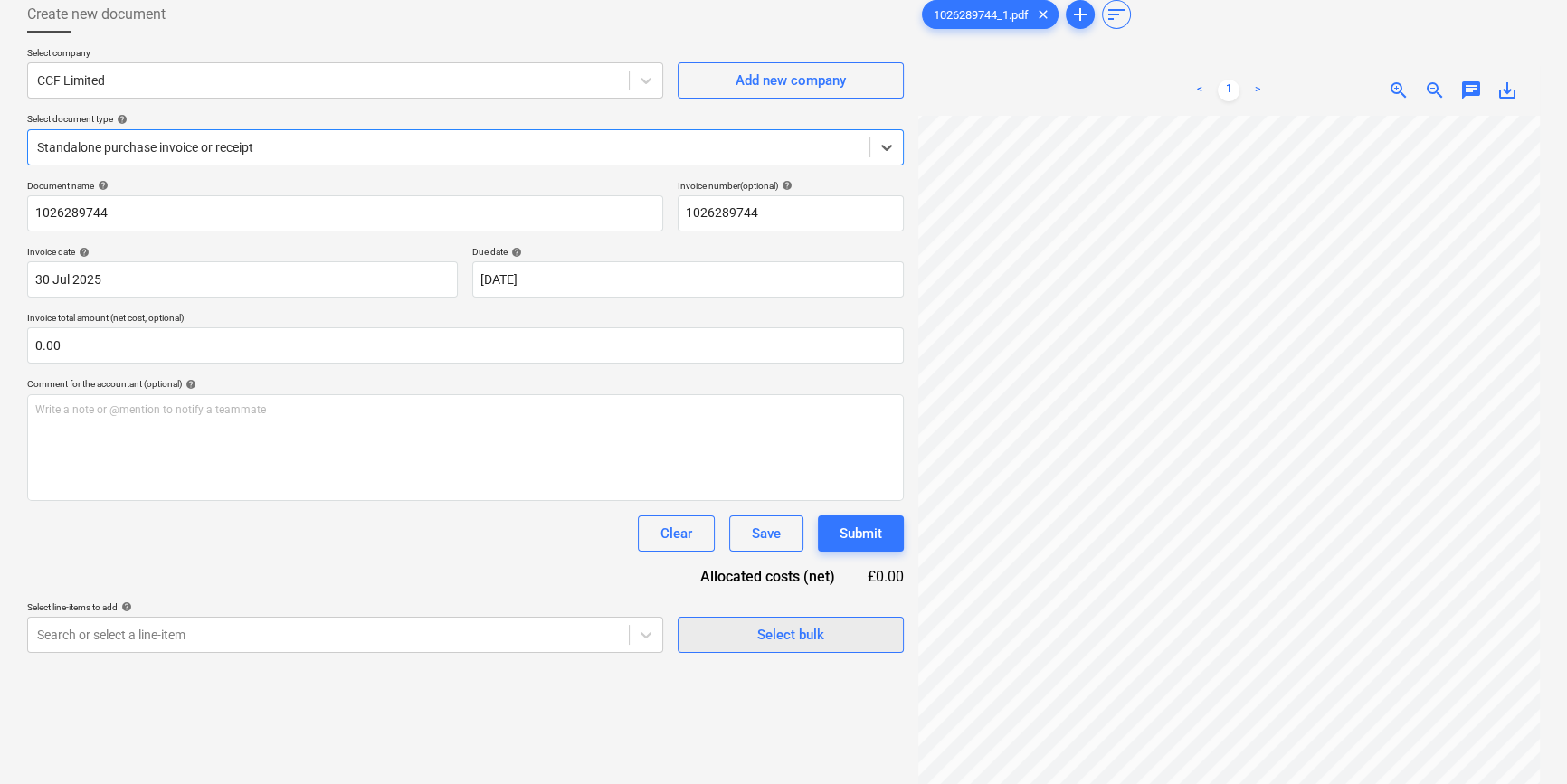 click on "Select bulk" at bounding box center [791, 635] 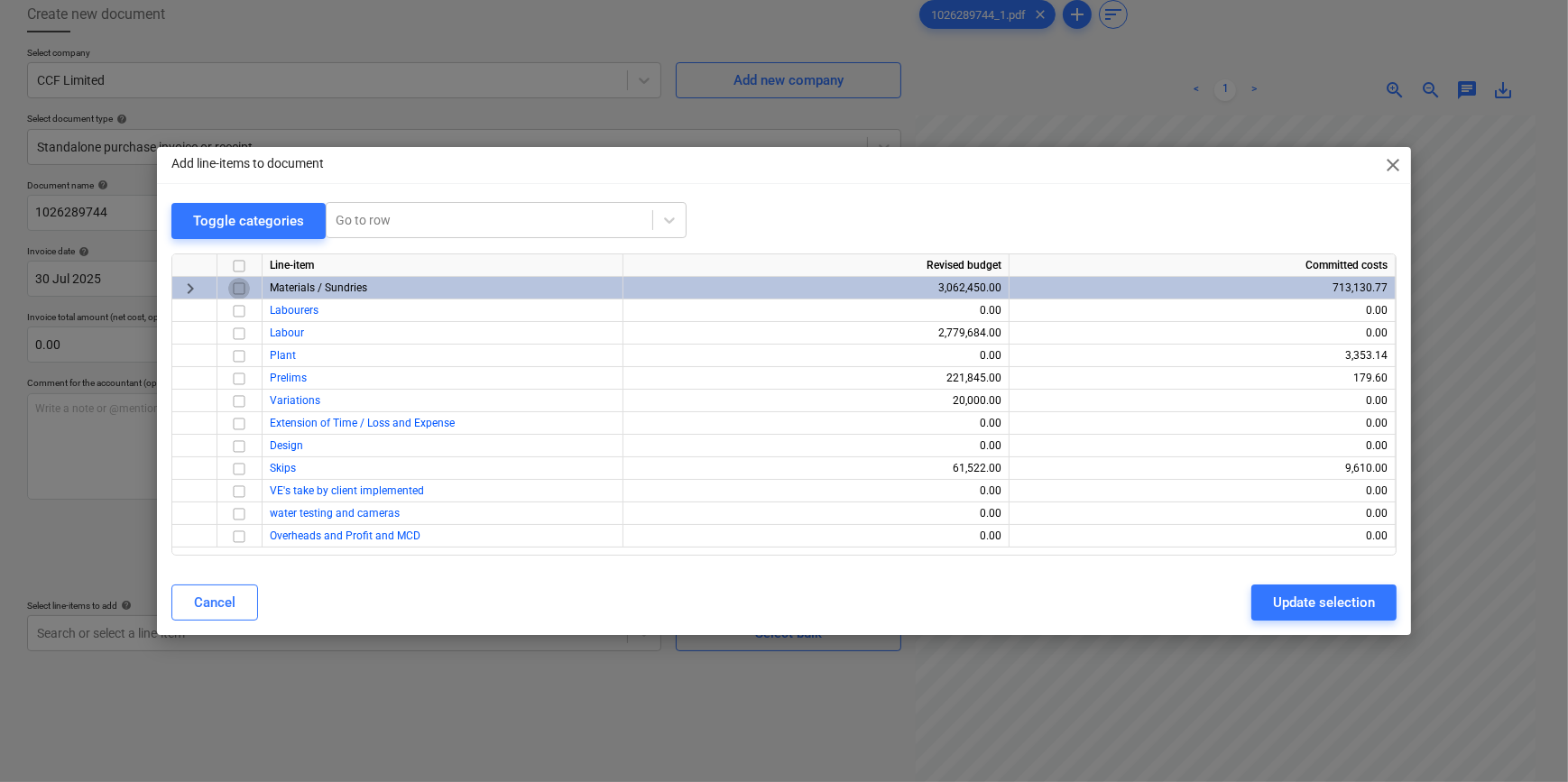 click at bounding box center [239, 289] 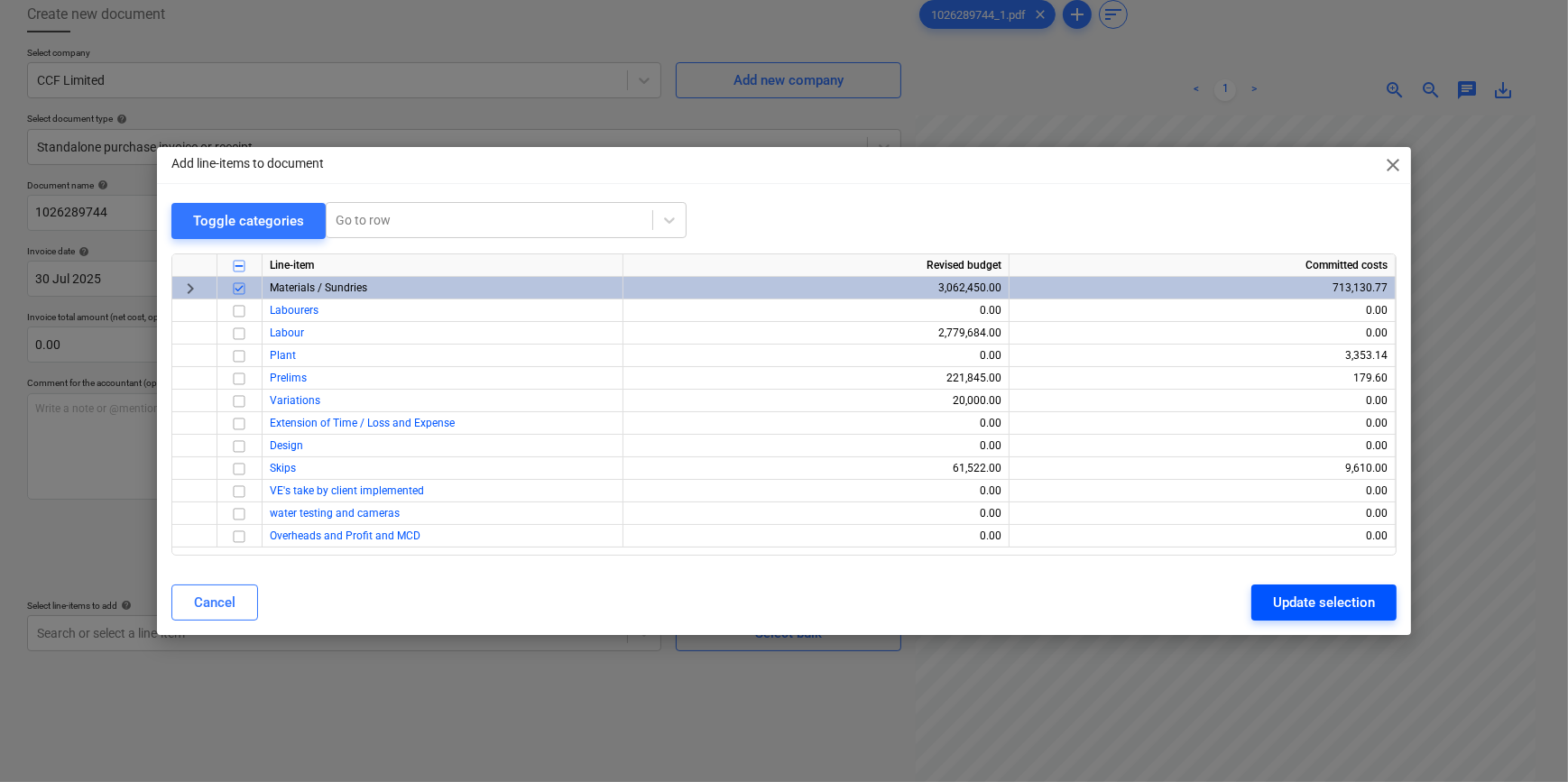 click on "Update selection" at bounding box center [1324, 603] 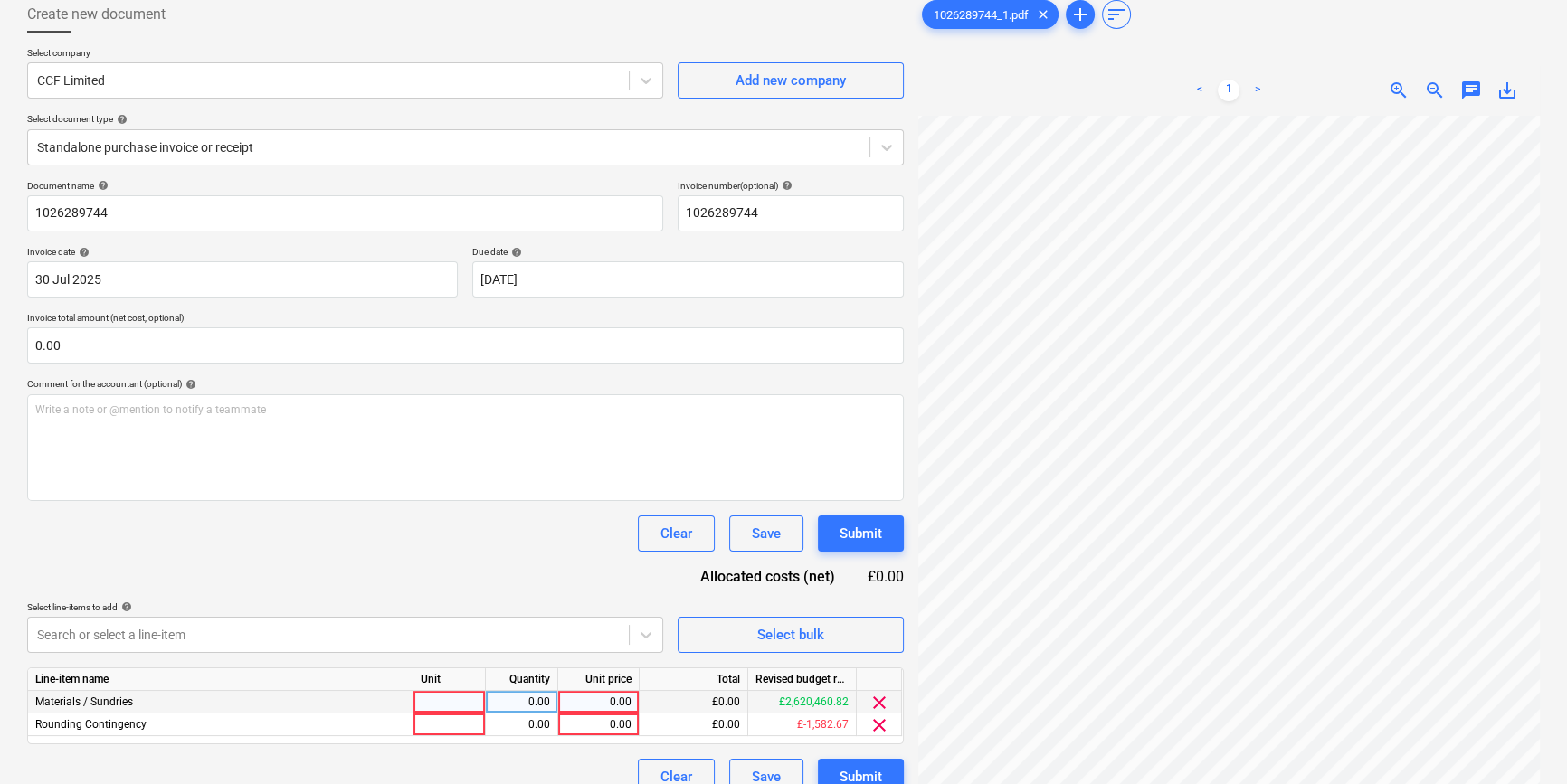 click at bounding box center (450, 702) 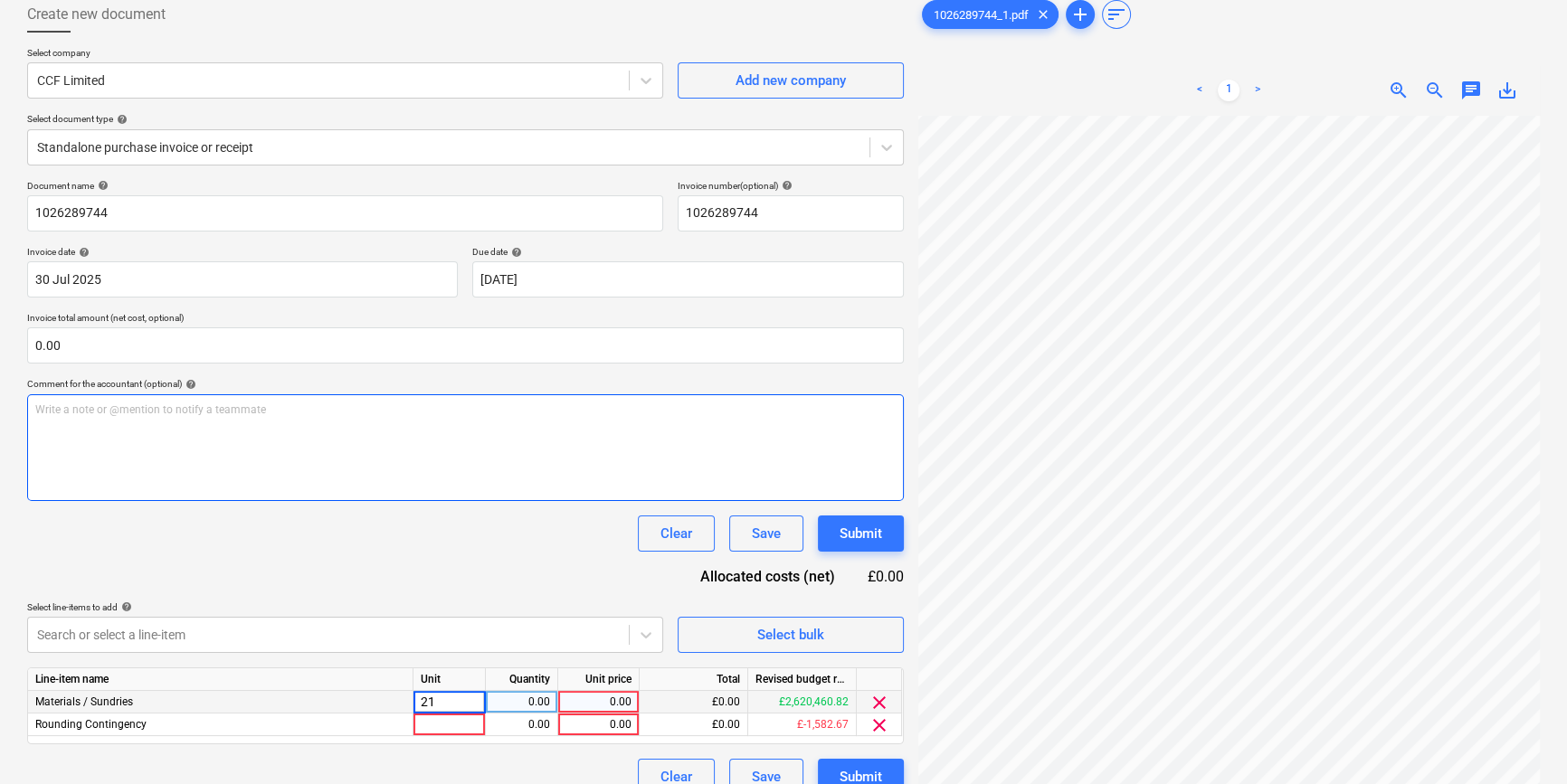 type on "216" 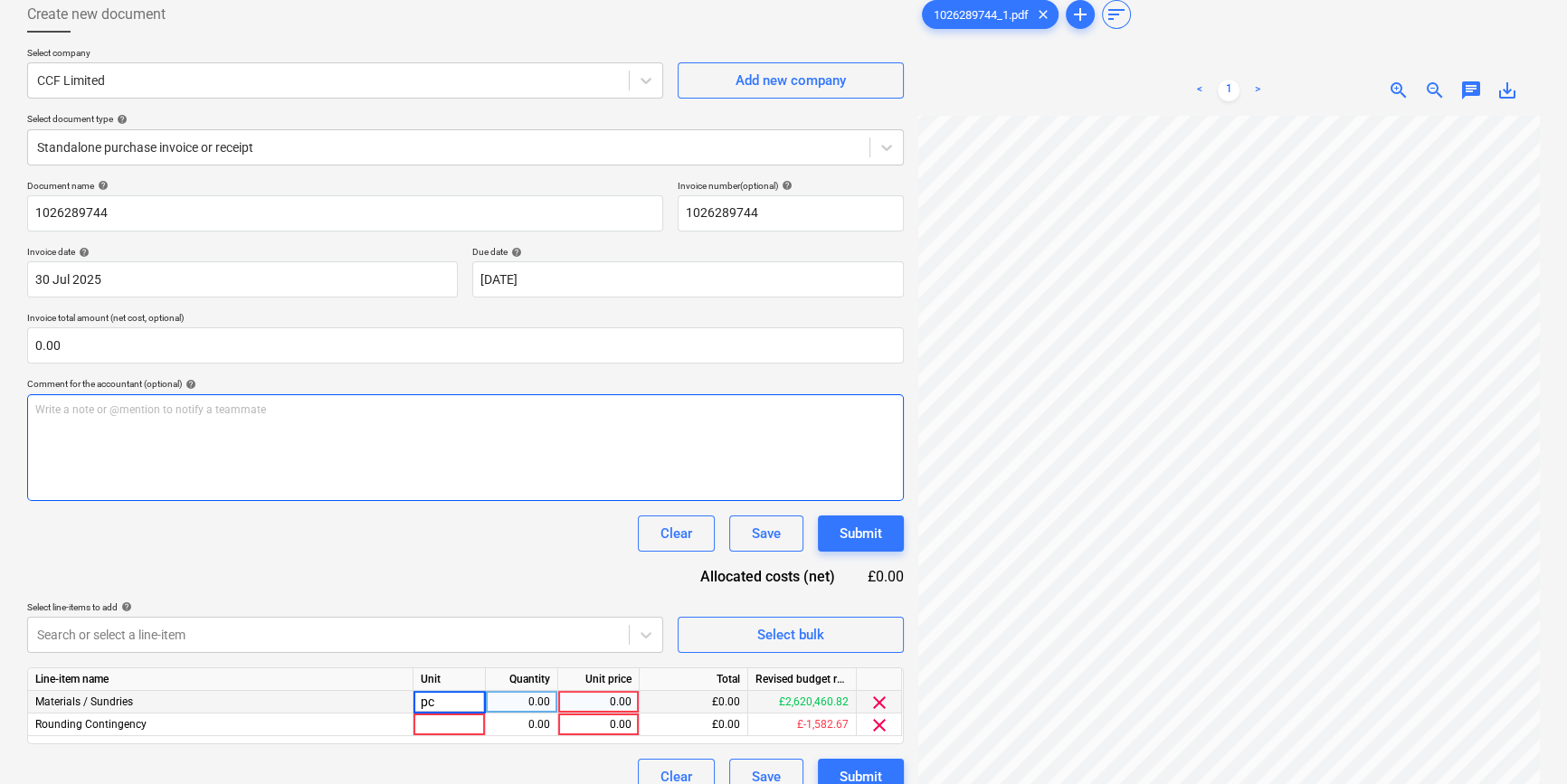 type on "pcs" 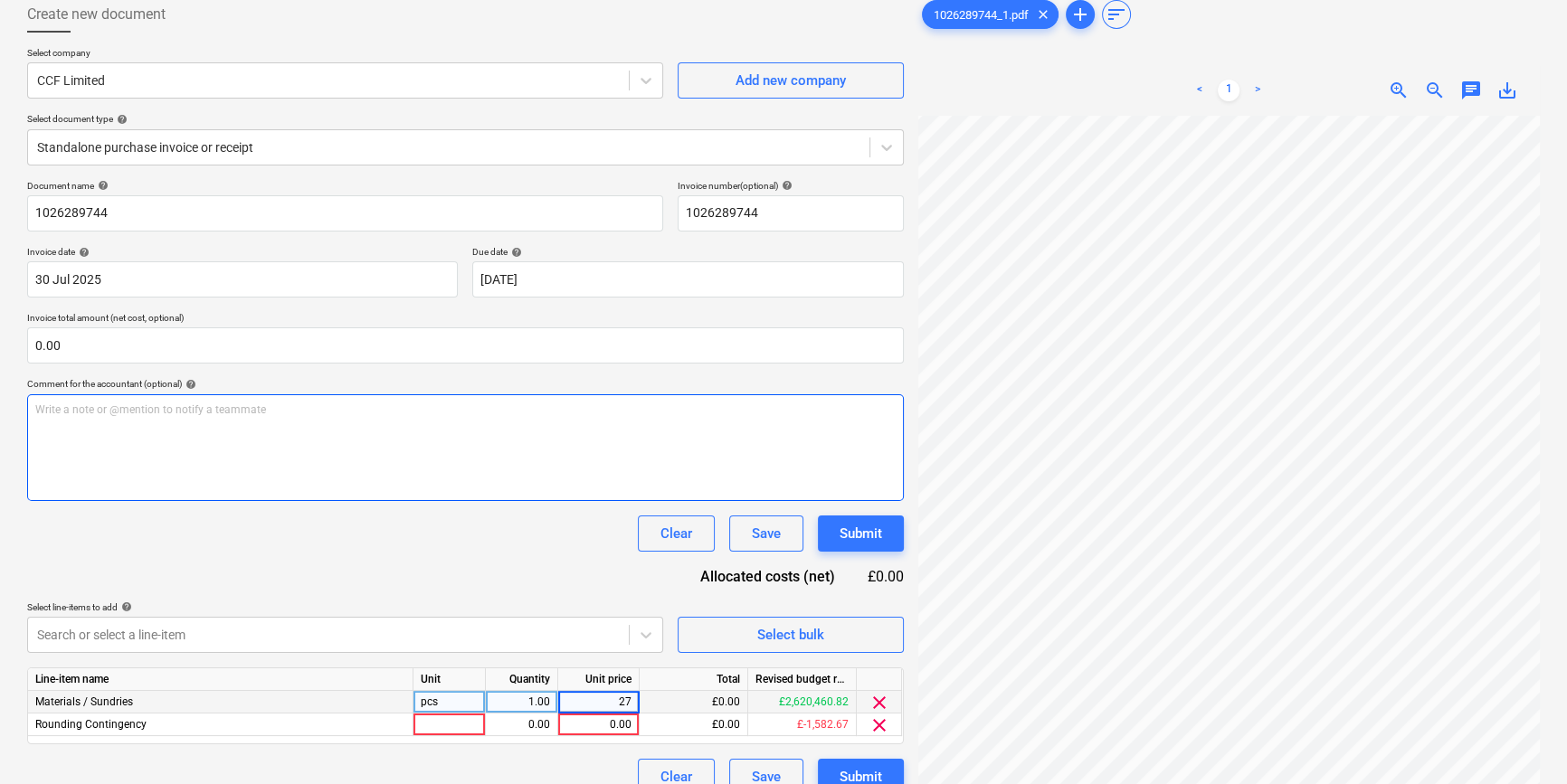 type on "2" 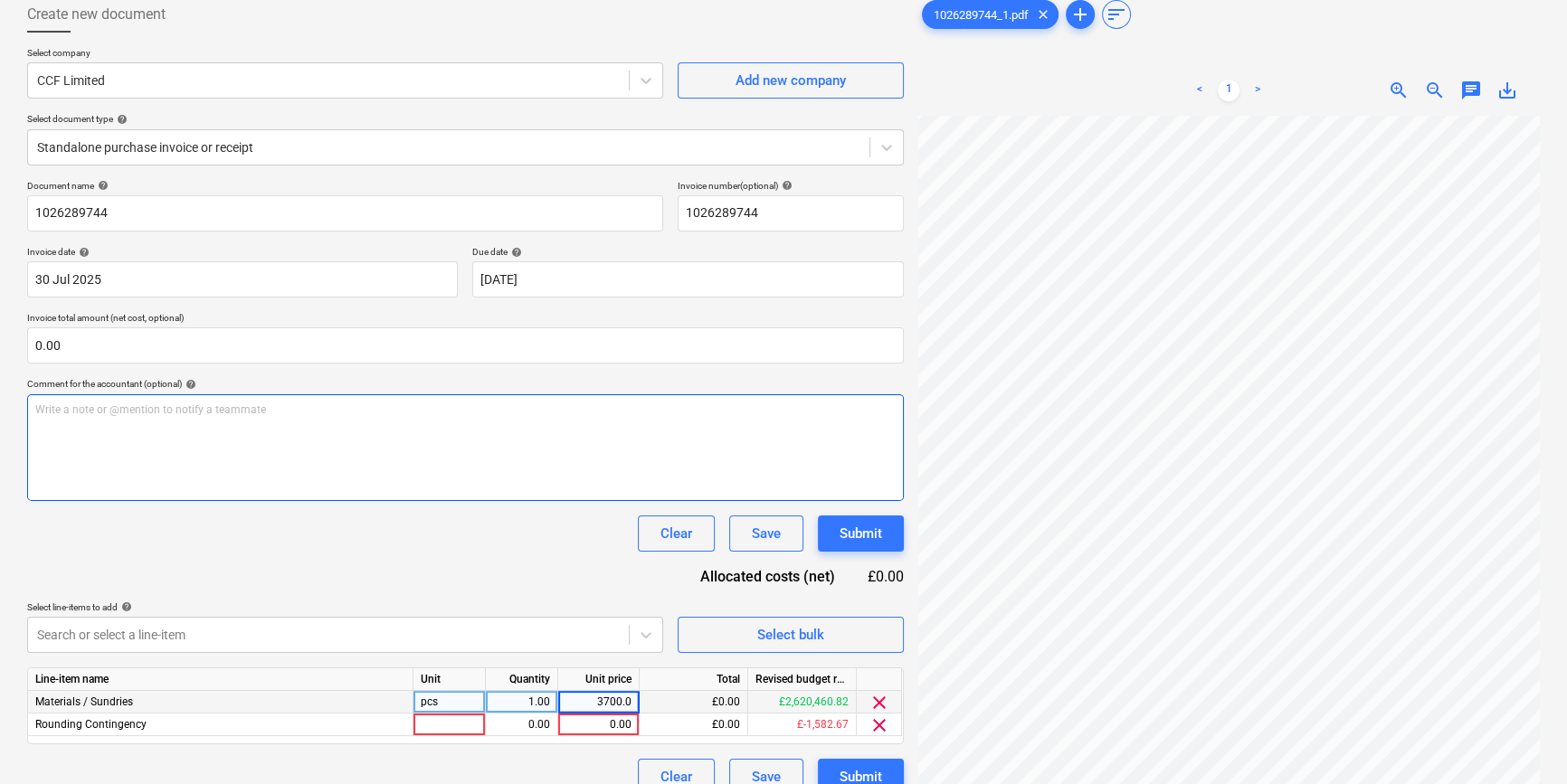 type on "3700.08" 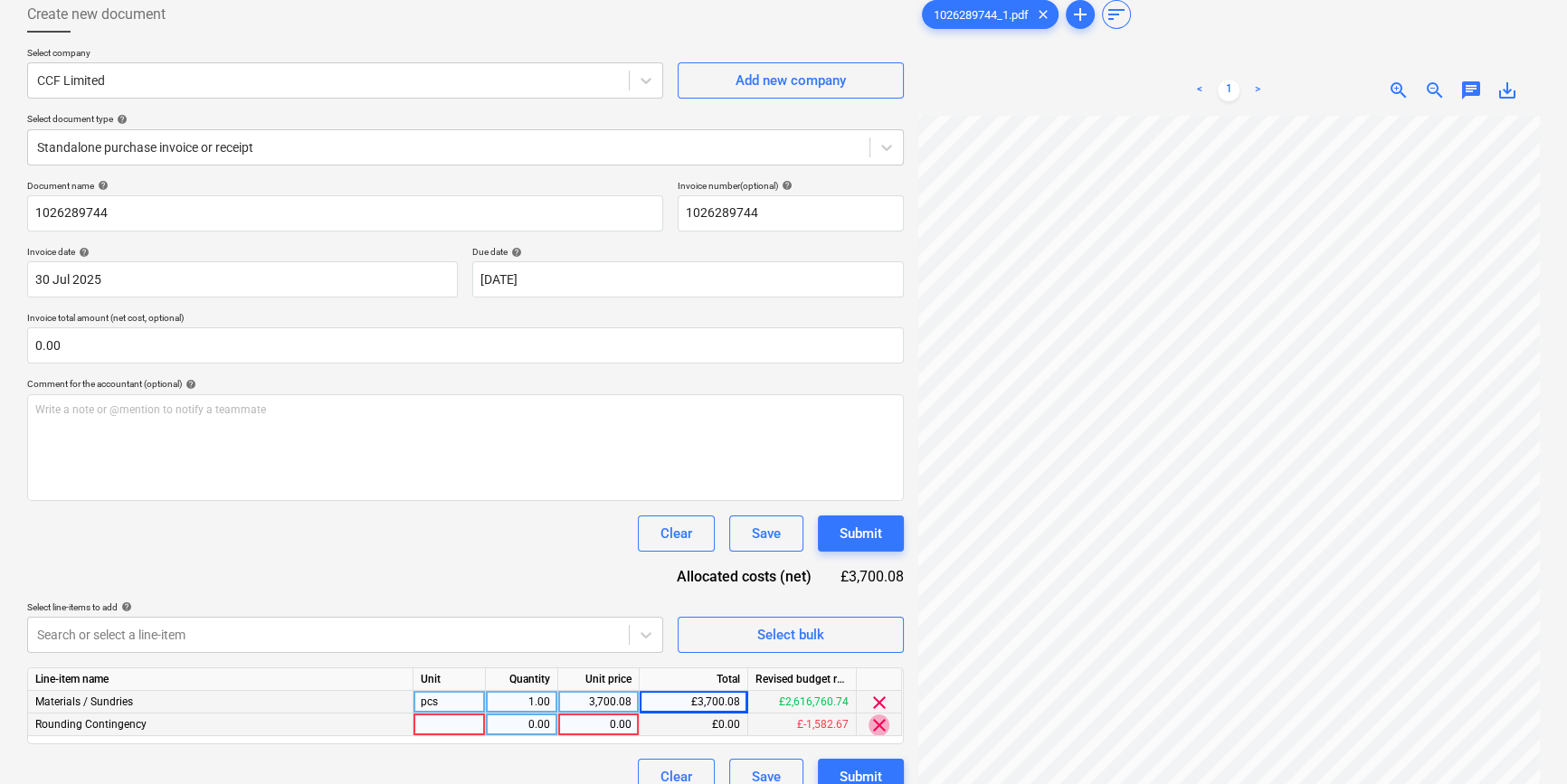 click on "clear" at bounding box center [879, 725] 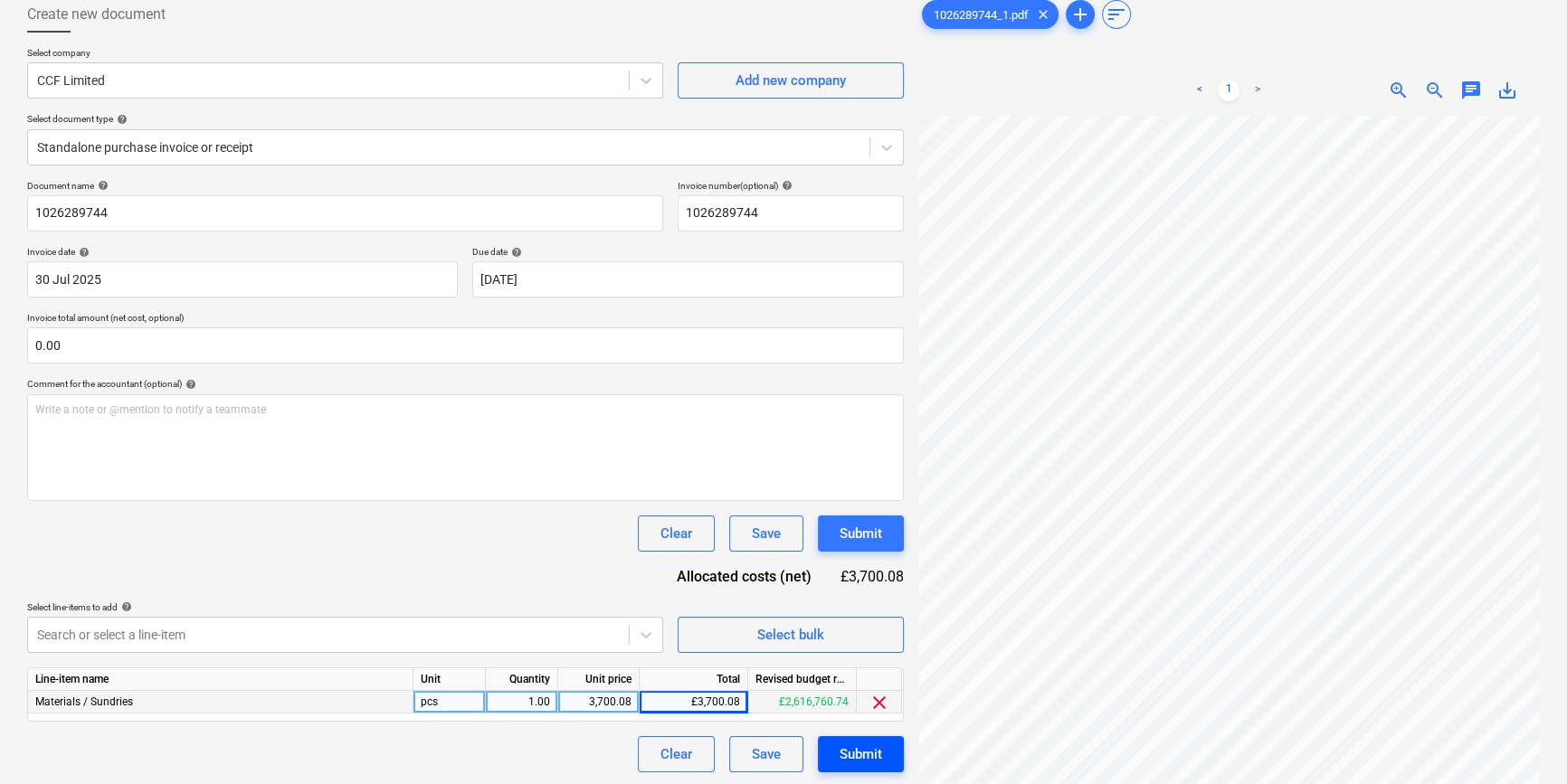 click on "Submit" at bounding box center [860, 754] 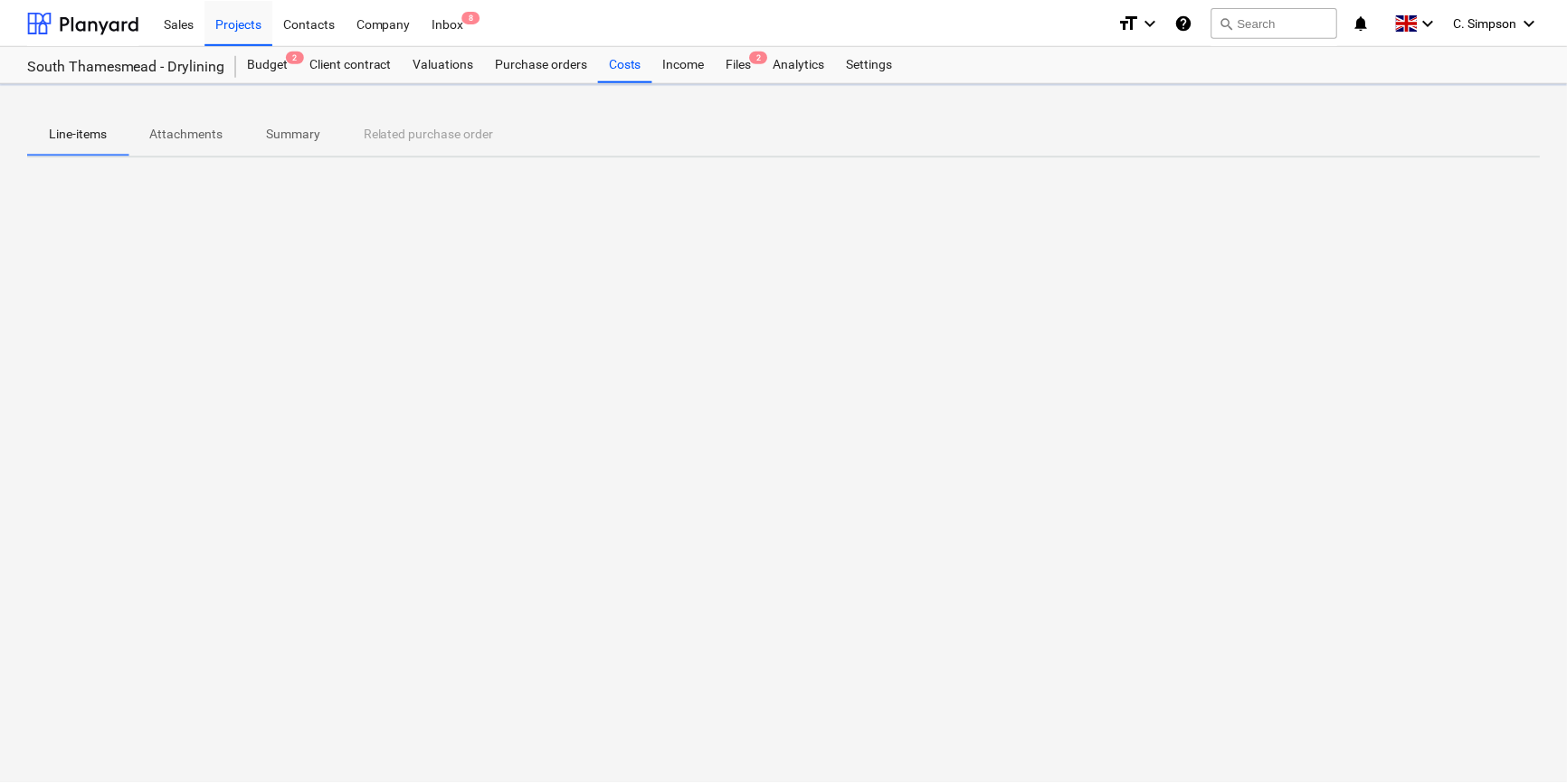 scroll, scrollTop: 0, scrollLeft: 0, axis: both 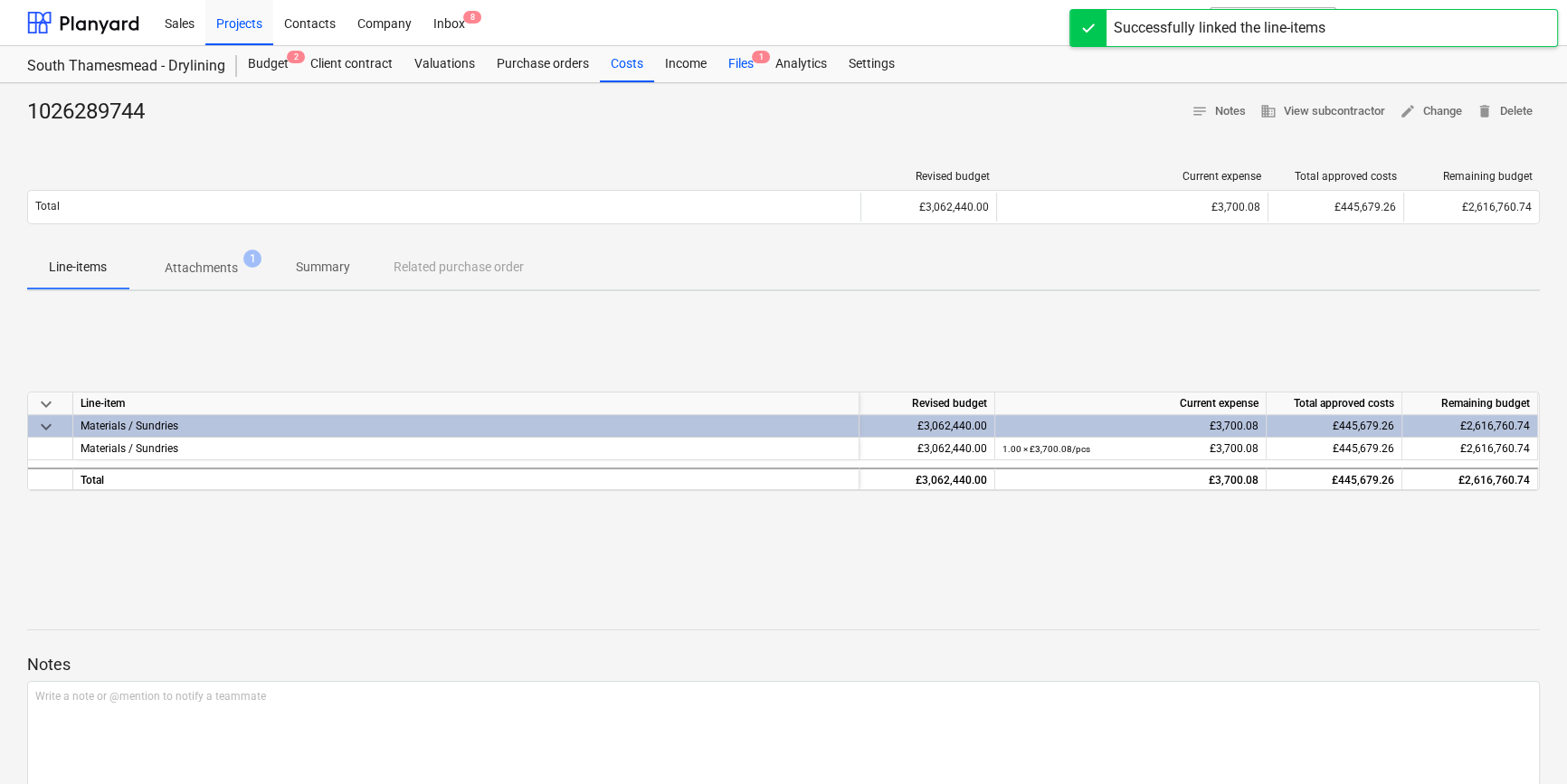 click on "Files 1" at bounding box center (741, 64) 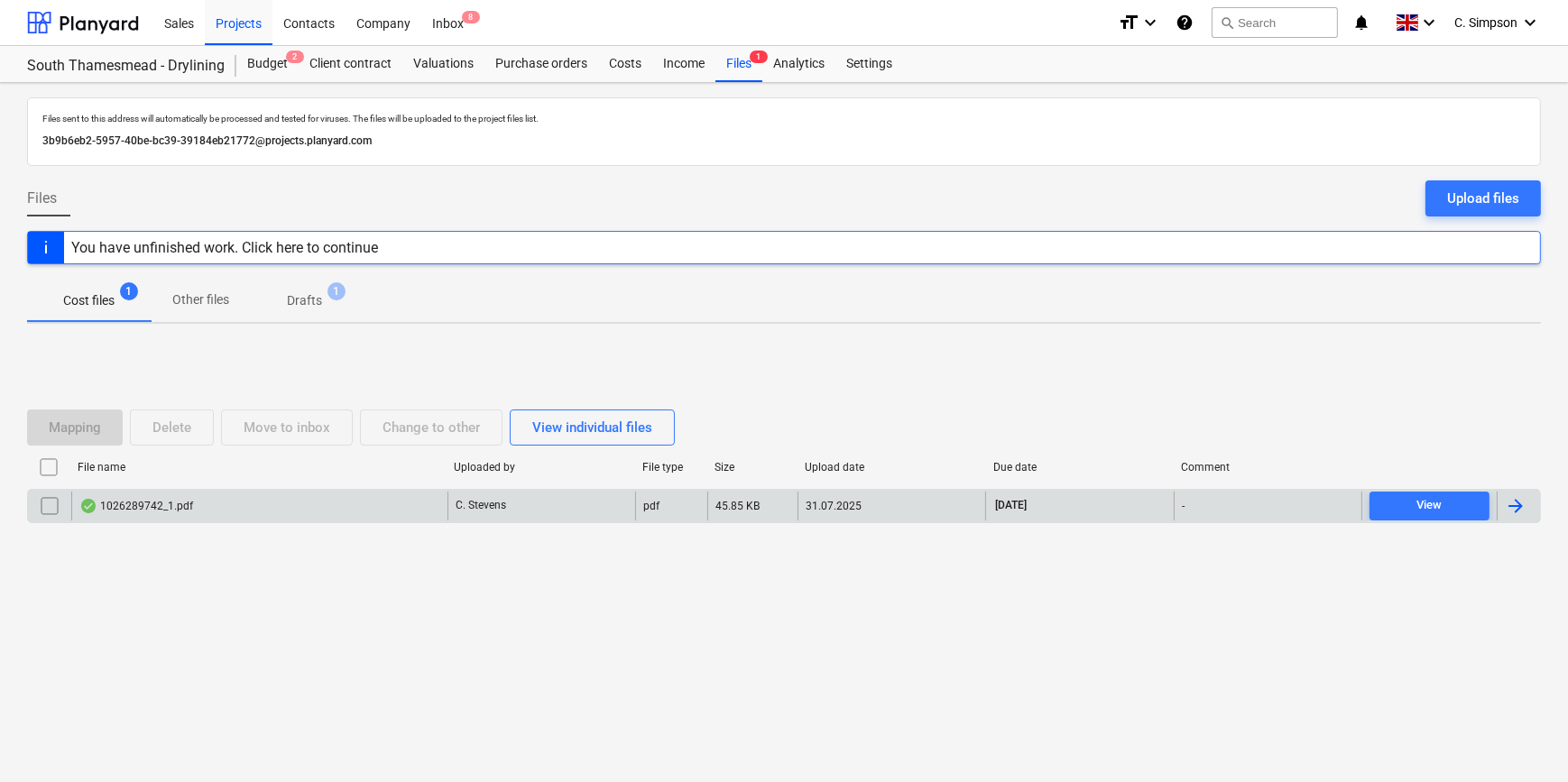 click at bounding box center (1516, 506) 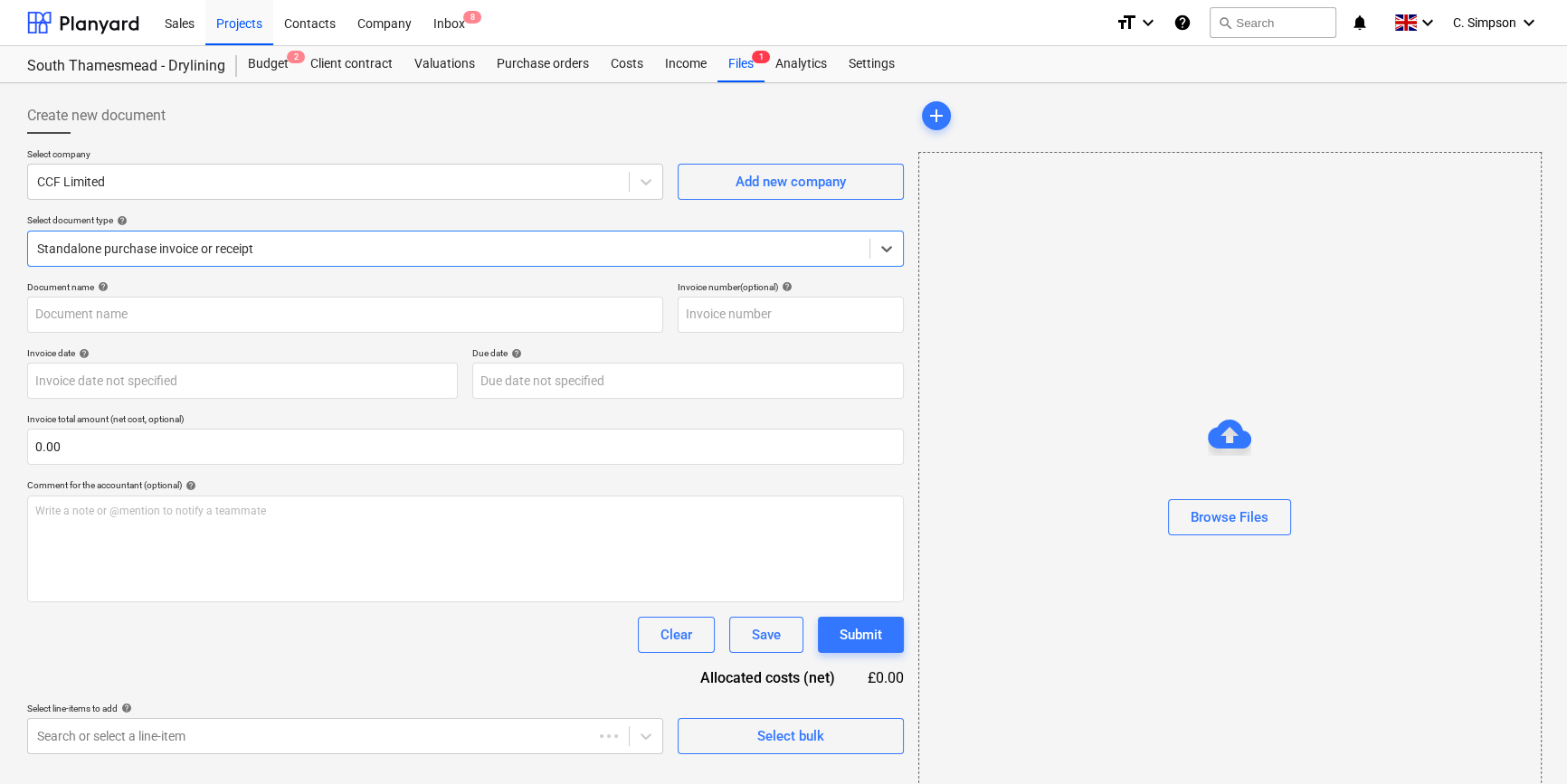 type on "1026289742" 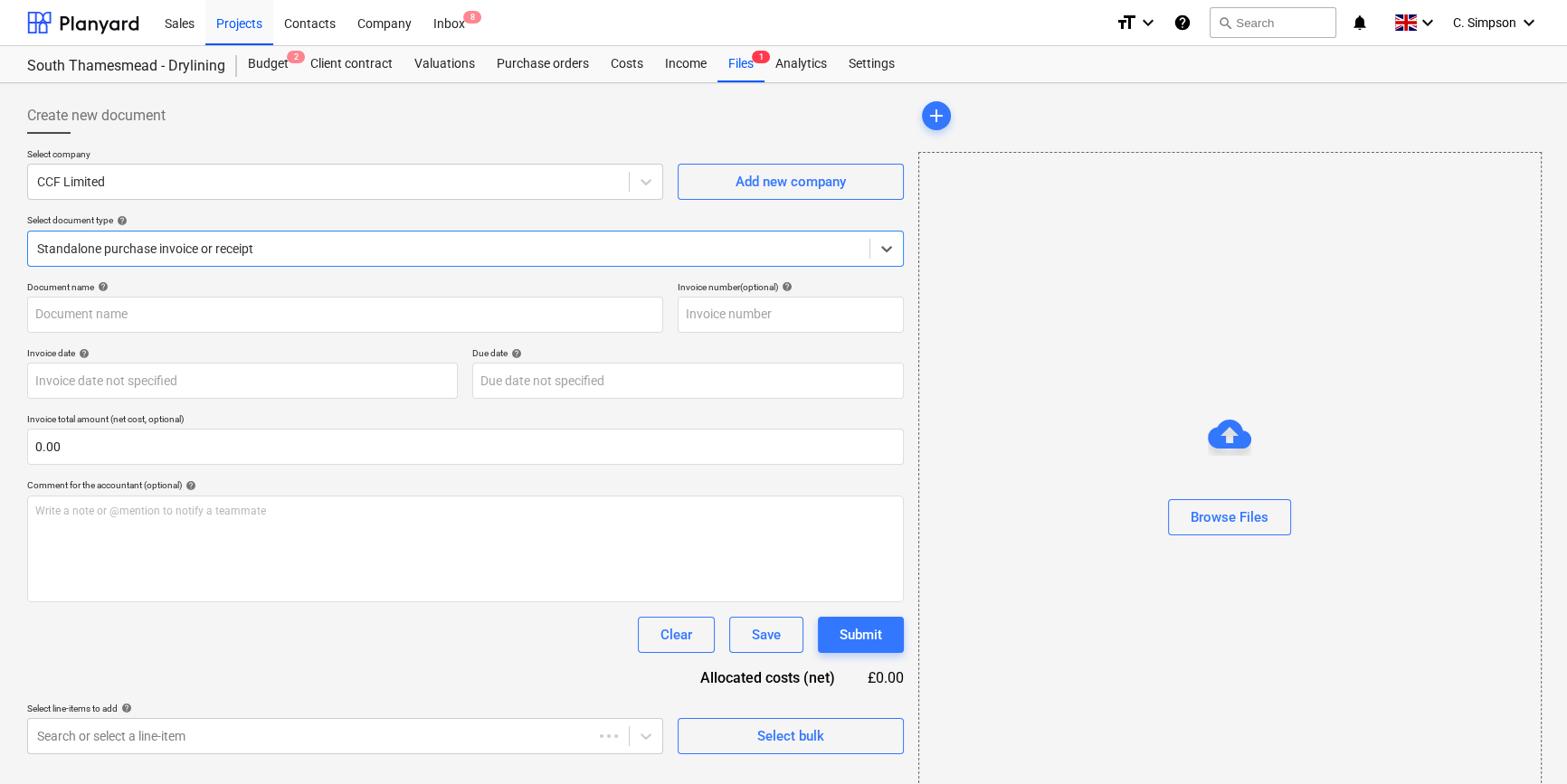 type on "1026289742" 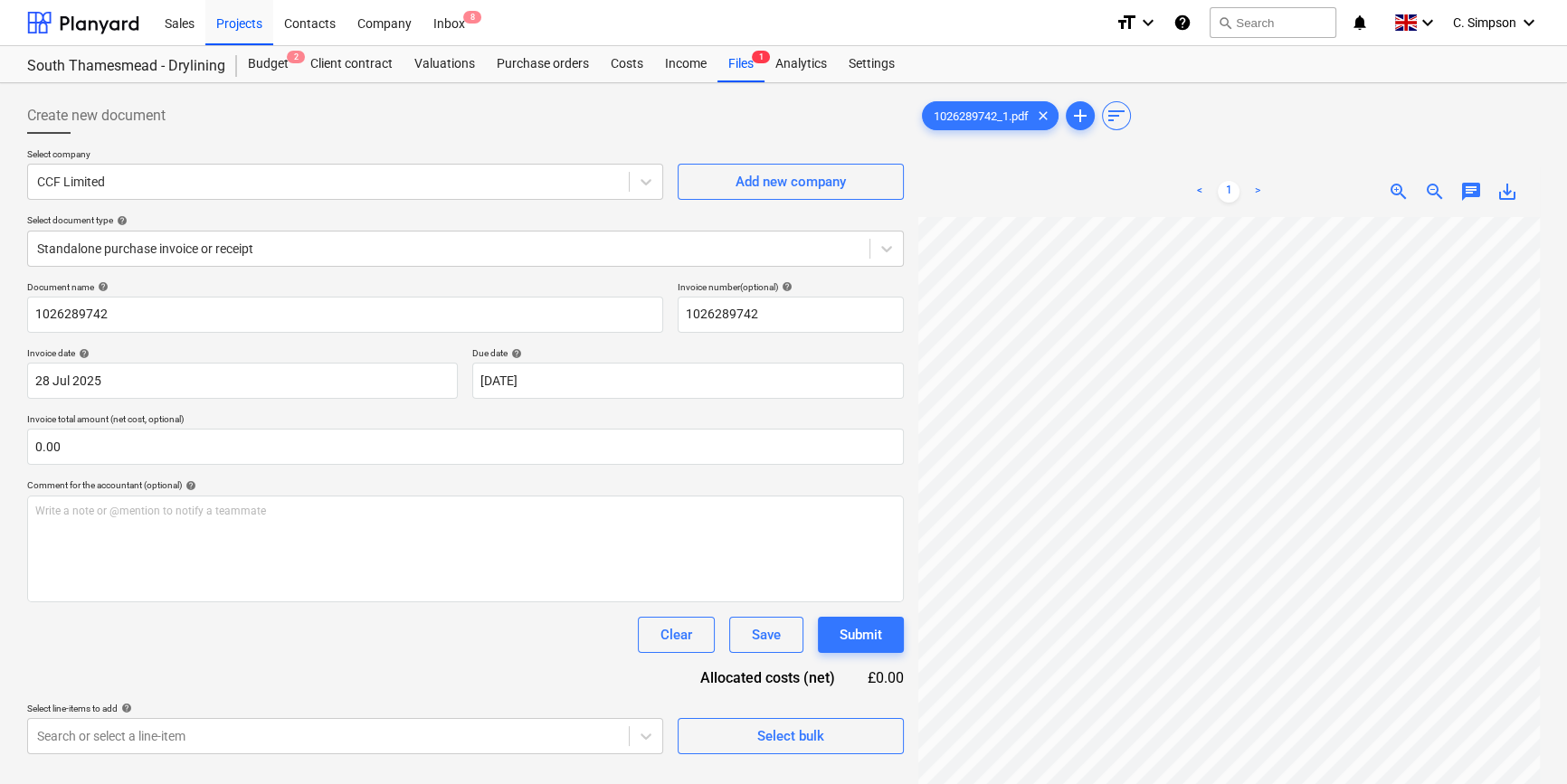 scroll, scrollTop: 81, scrollLeft: 150, axis: both 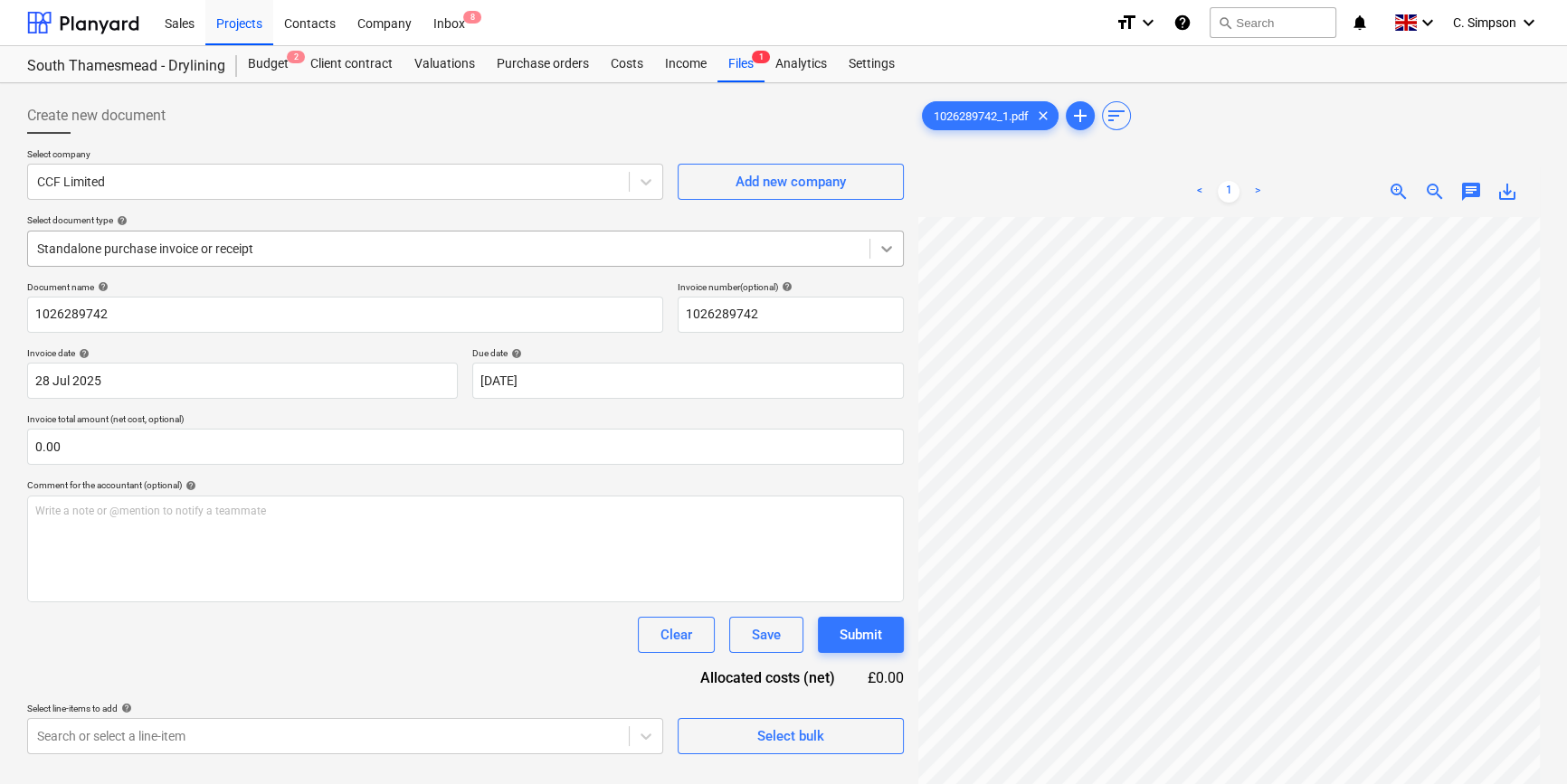 click 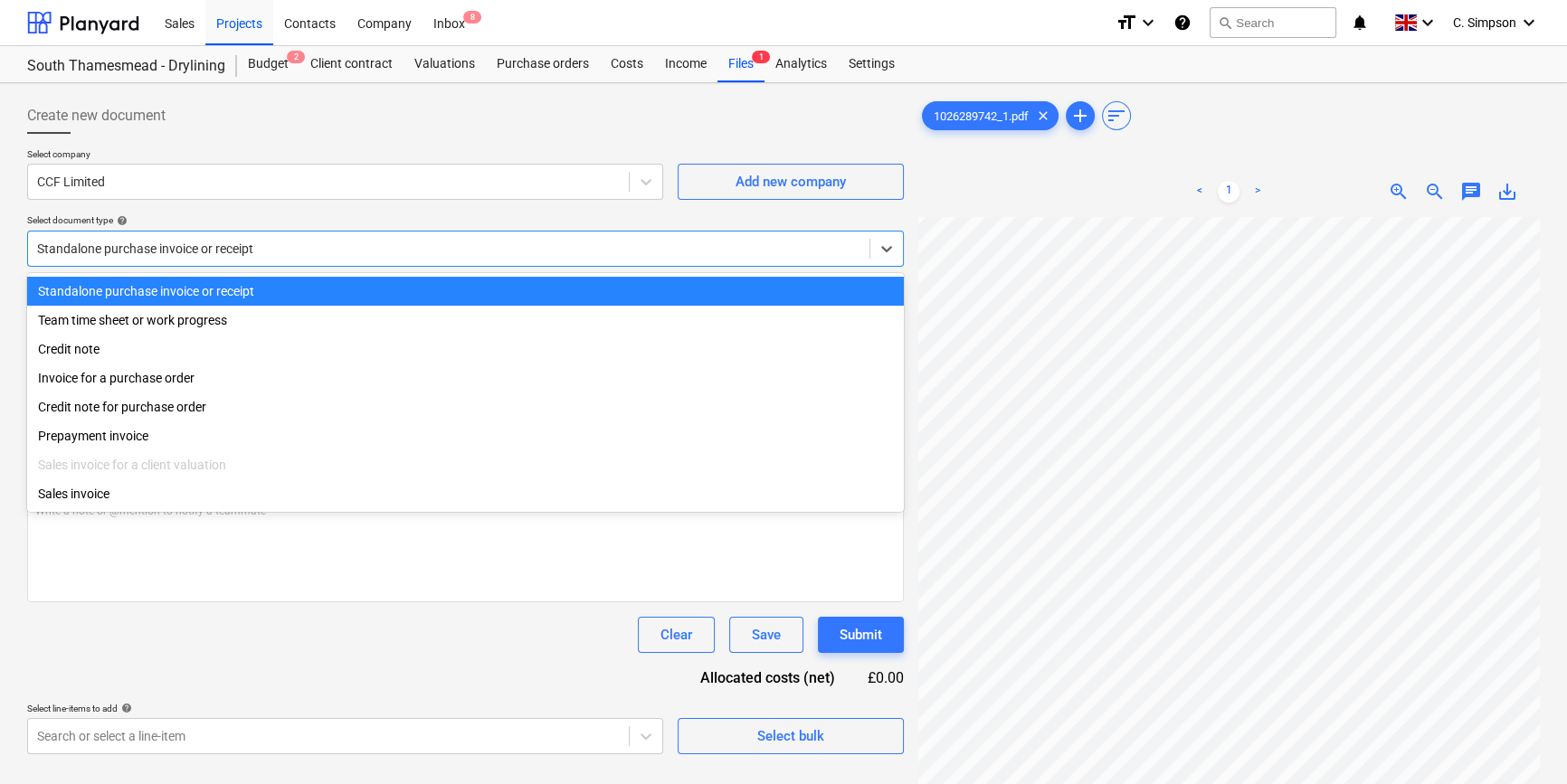 click on "Standalone purchase invoice or receipt" at bounding box center (465, 291) 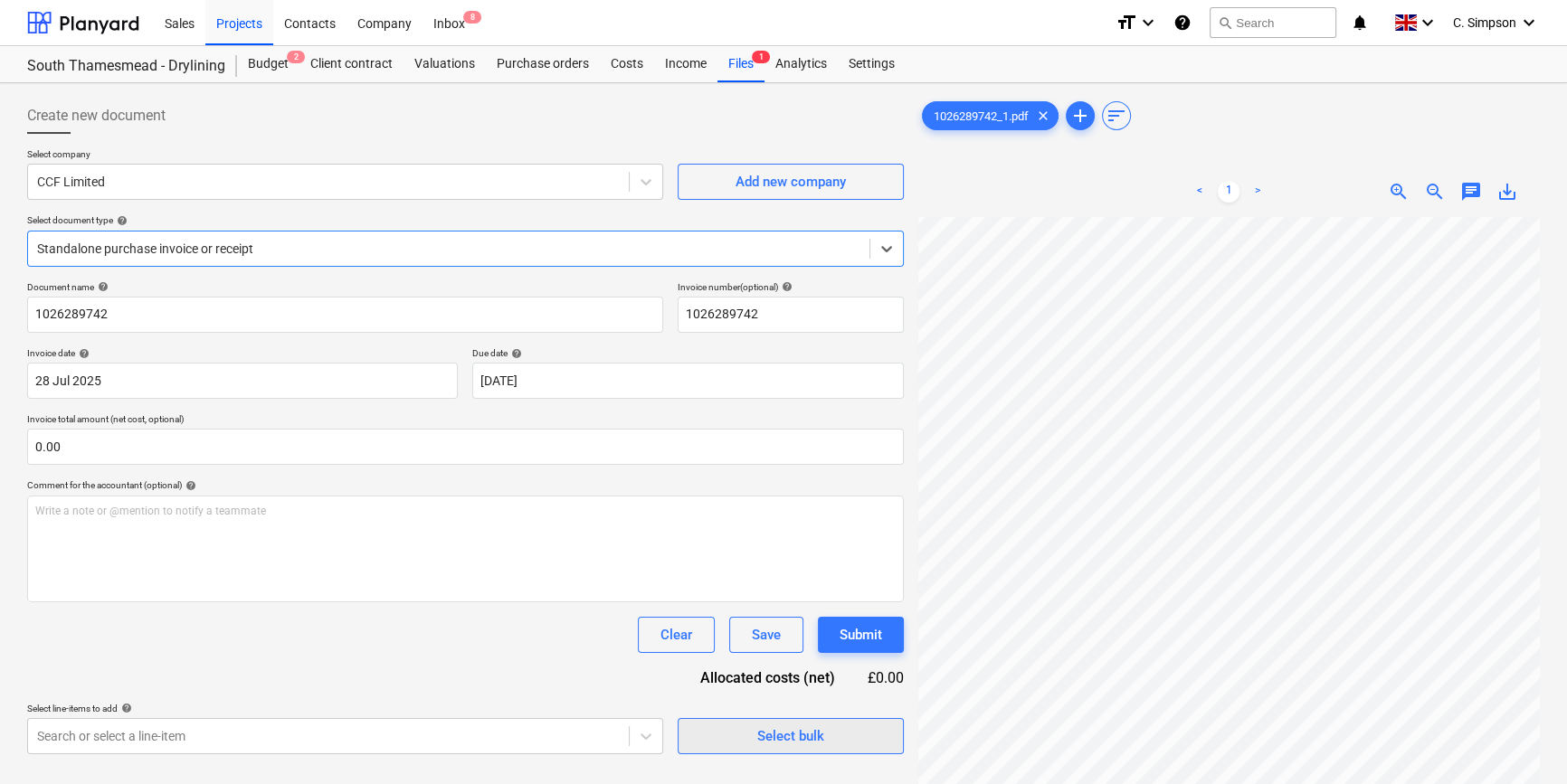 click on "Select bulk" at bounding box center [791, 736] 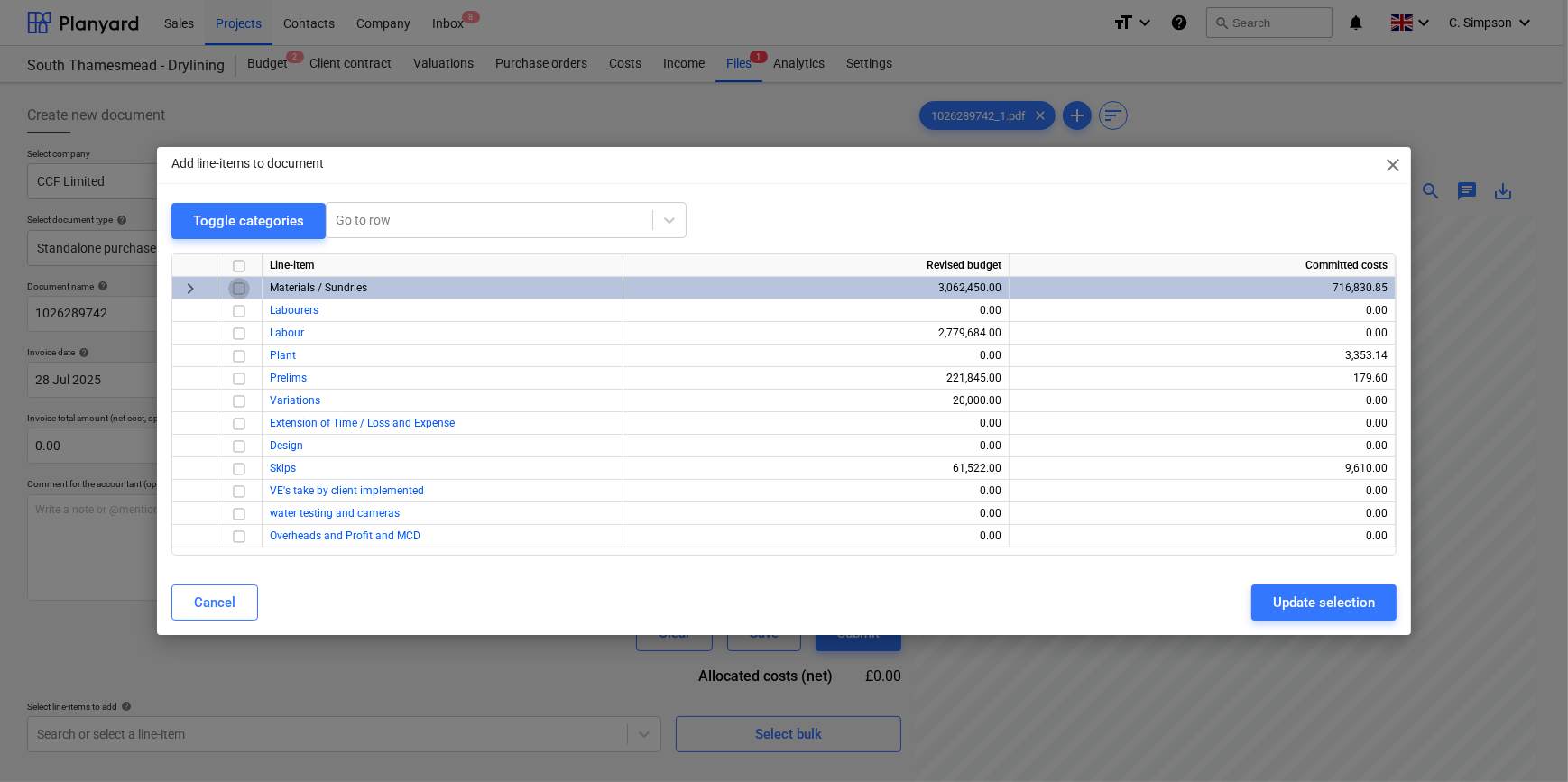 click at bounding box center (239, 289) 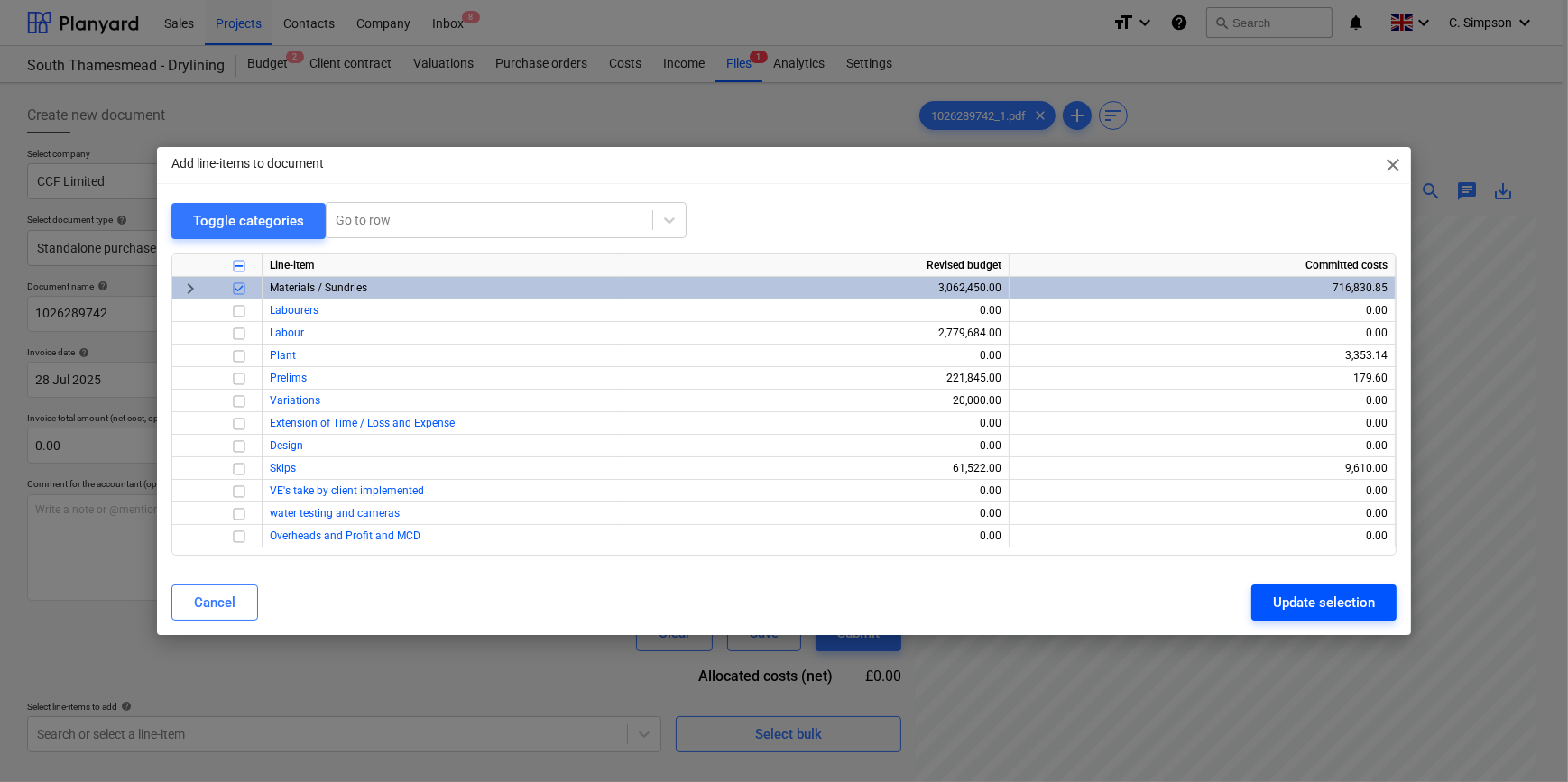 click on "Update selection" at bounding box center [1324, 603] 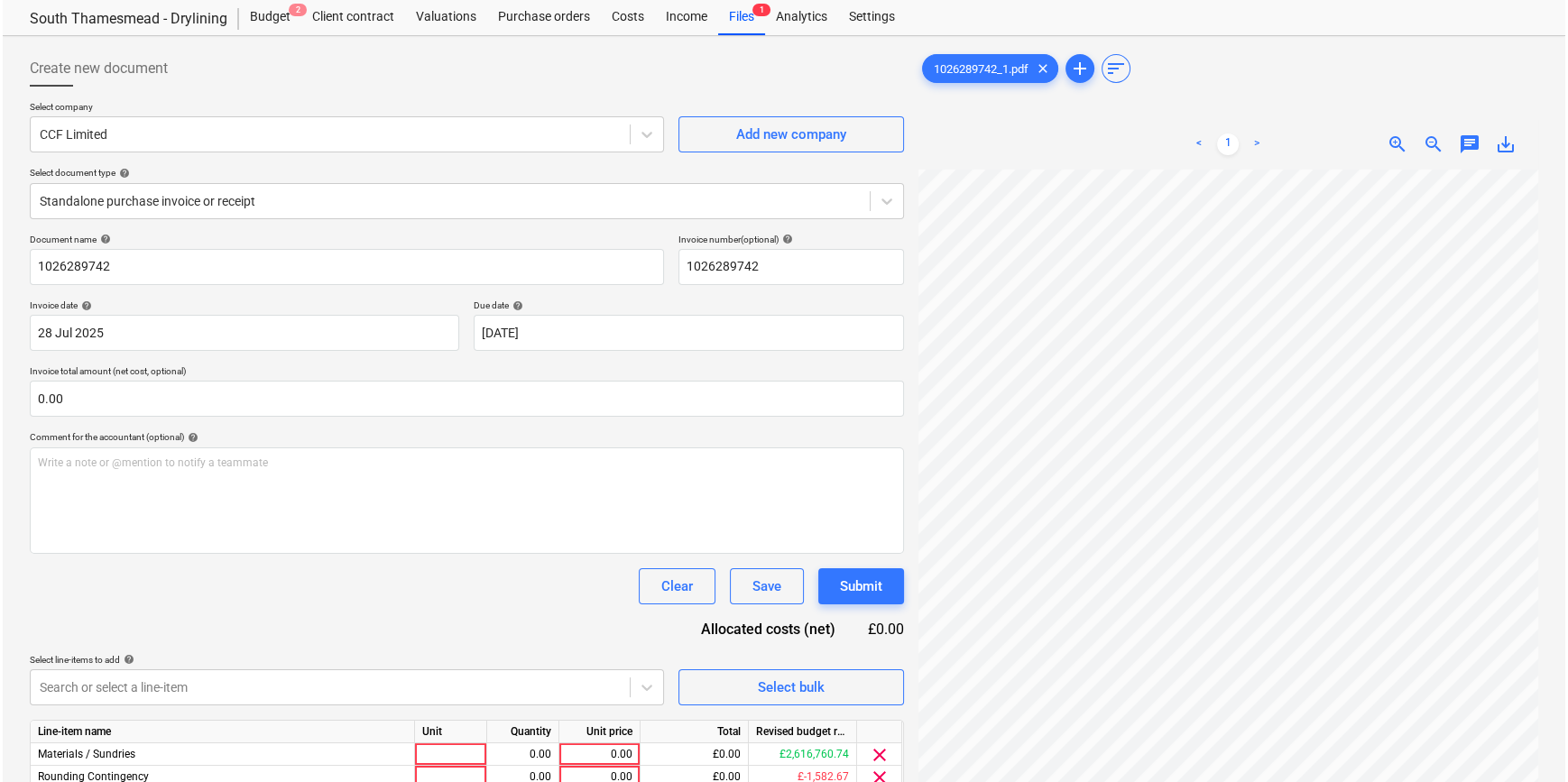 scroll, scrollTop: 163, scrollLeft: 0, axis: vertical 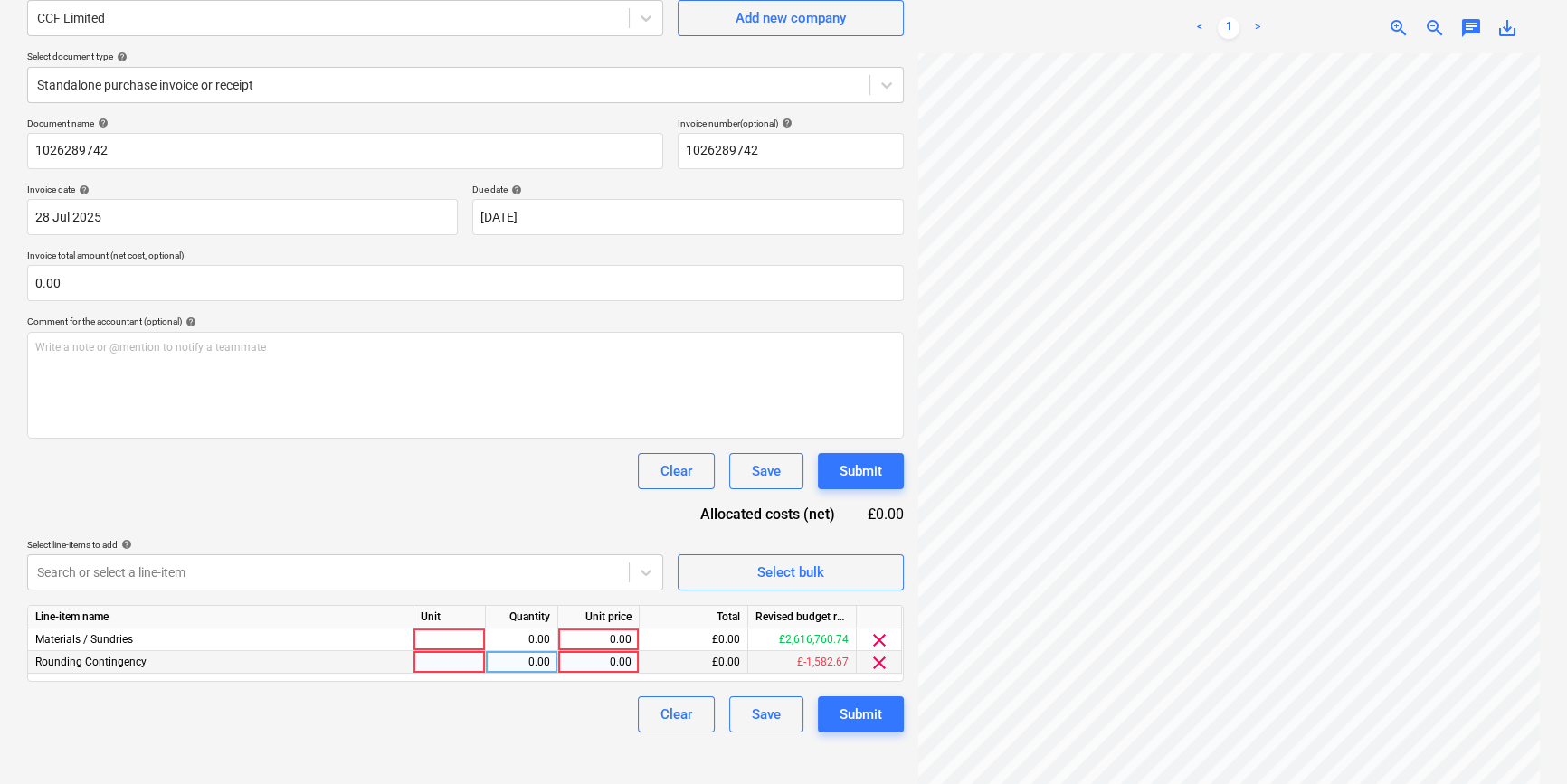 click on "clear" at bounding box center (879, 663) 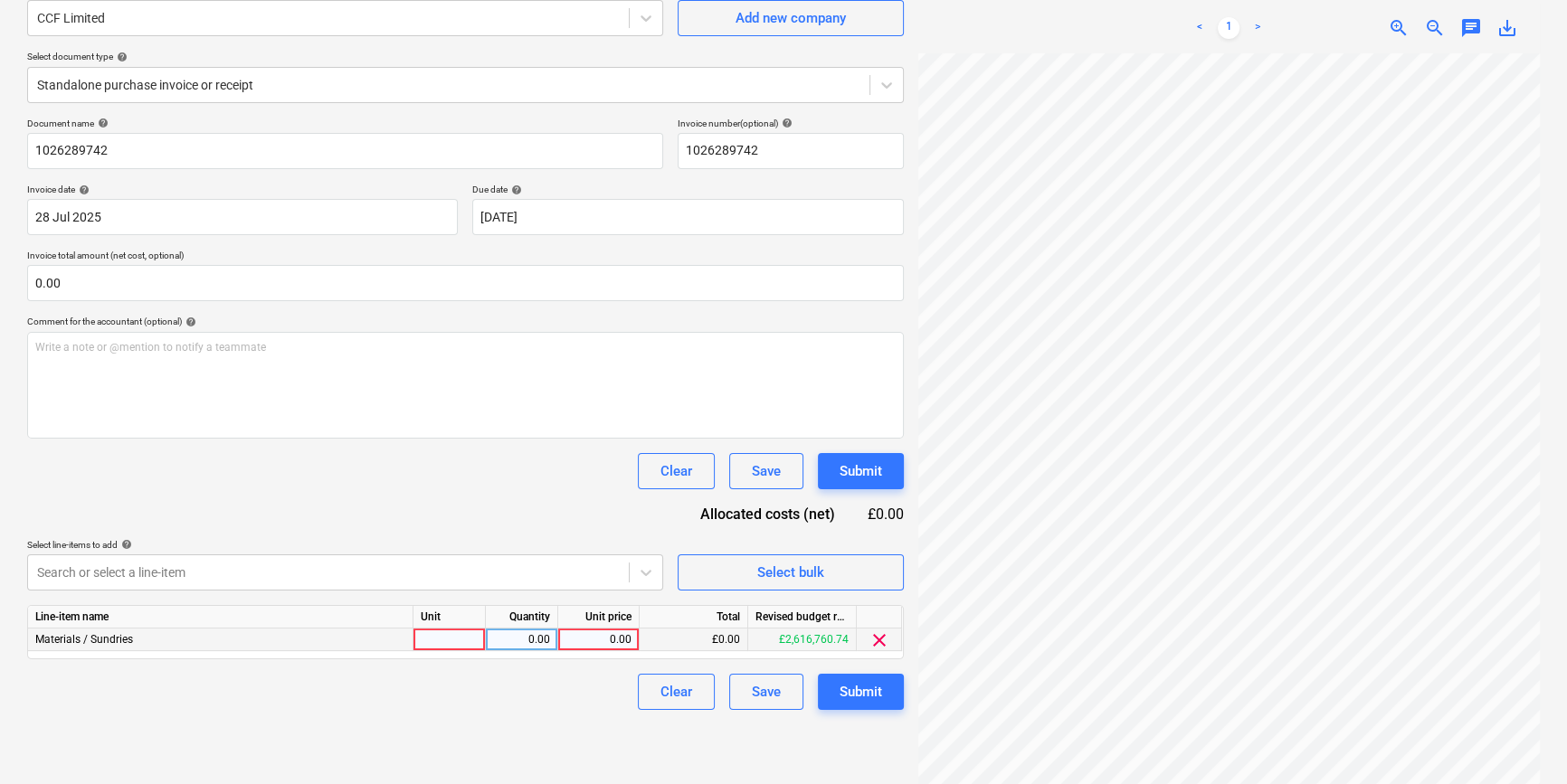 click at bounding box center [450, 639] 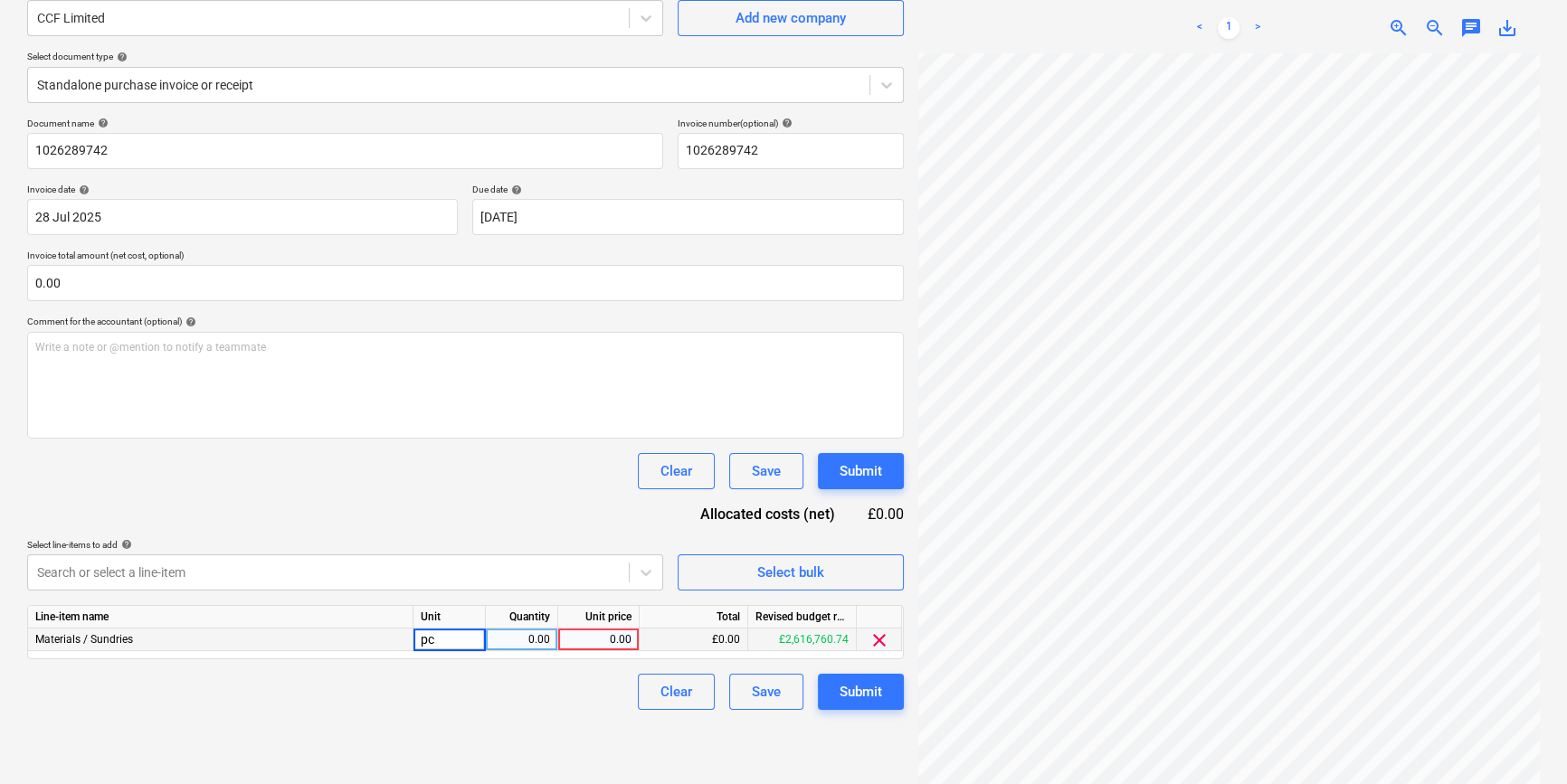 type on "pcs" 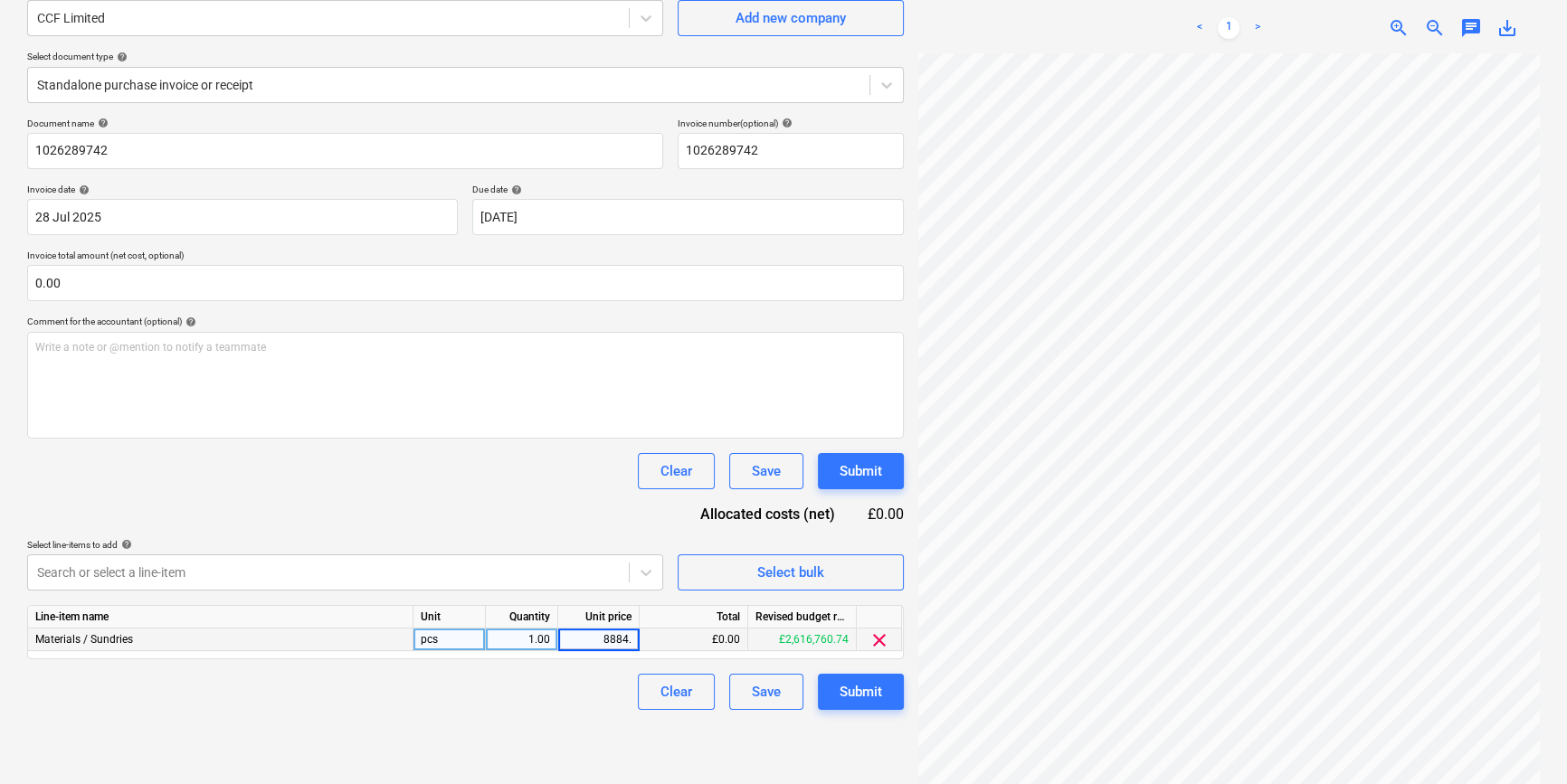 type on "8884.8" 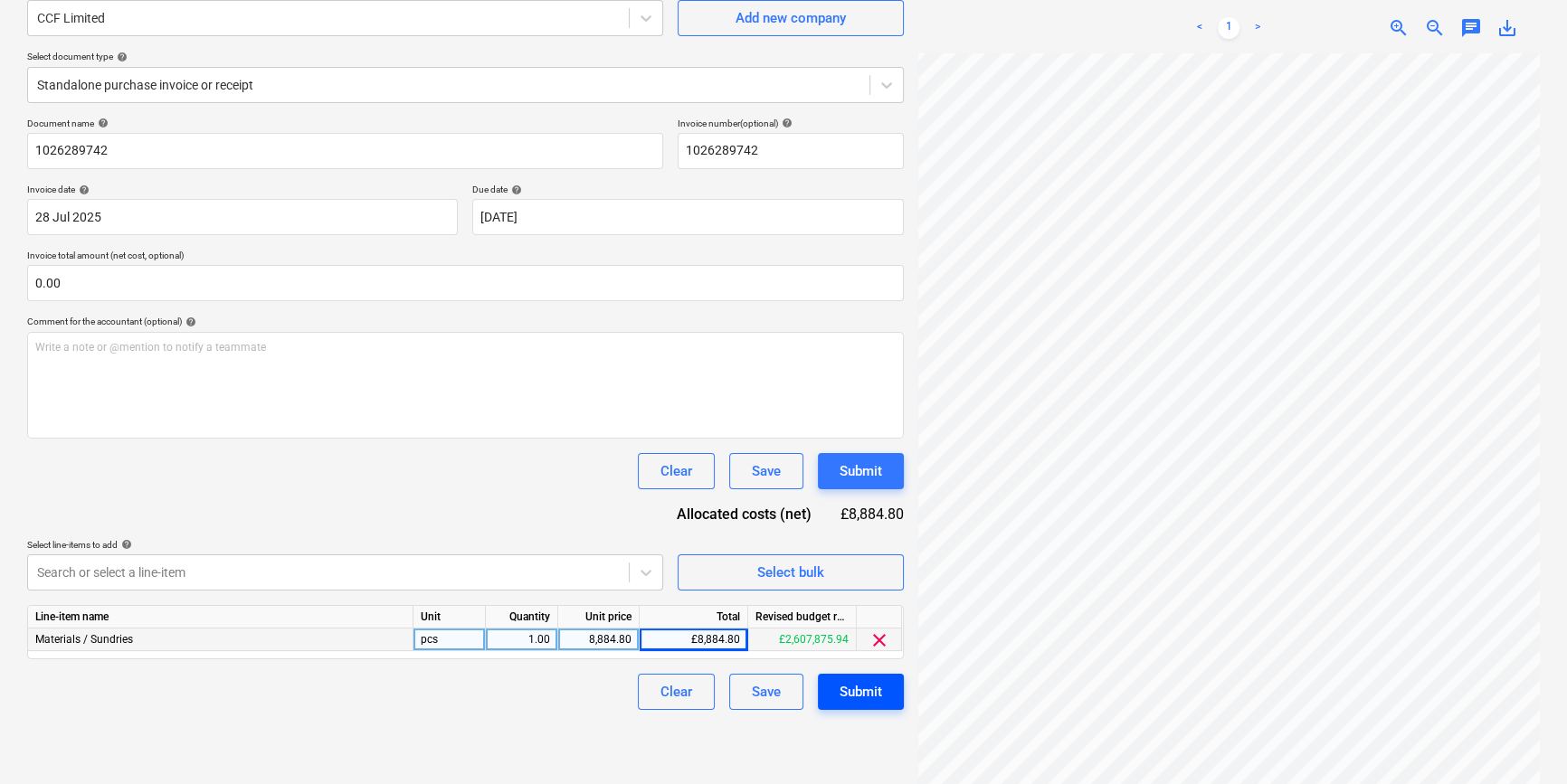 click on "Submit" at bounding box center (860, 692) 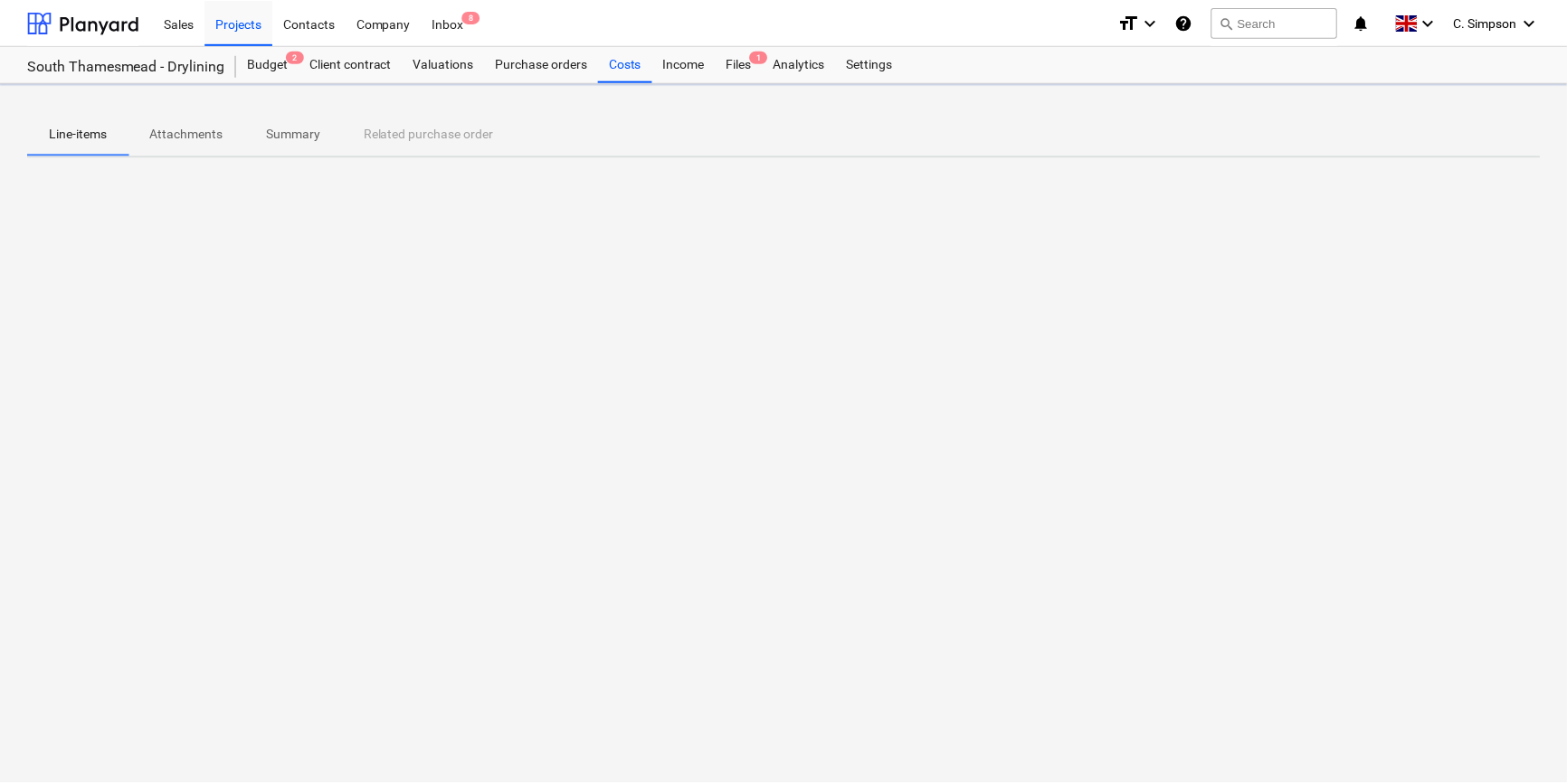 scroll, scrollTop: 0, scrollLeft: 0, axis: both 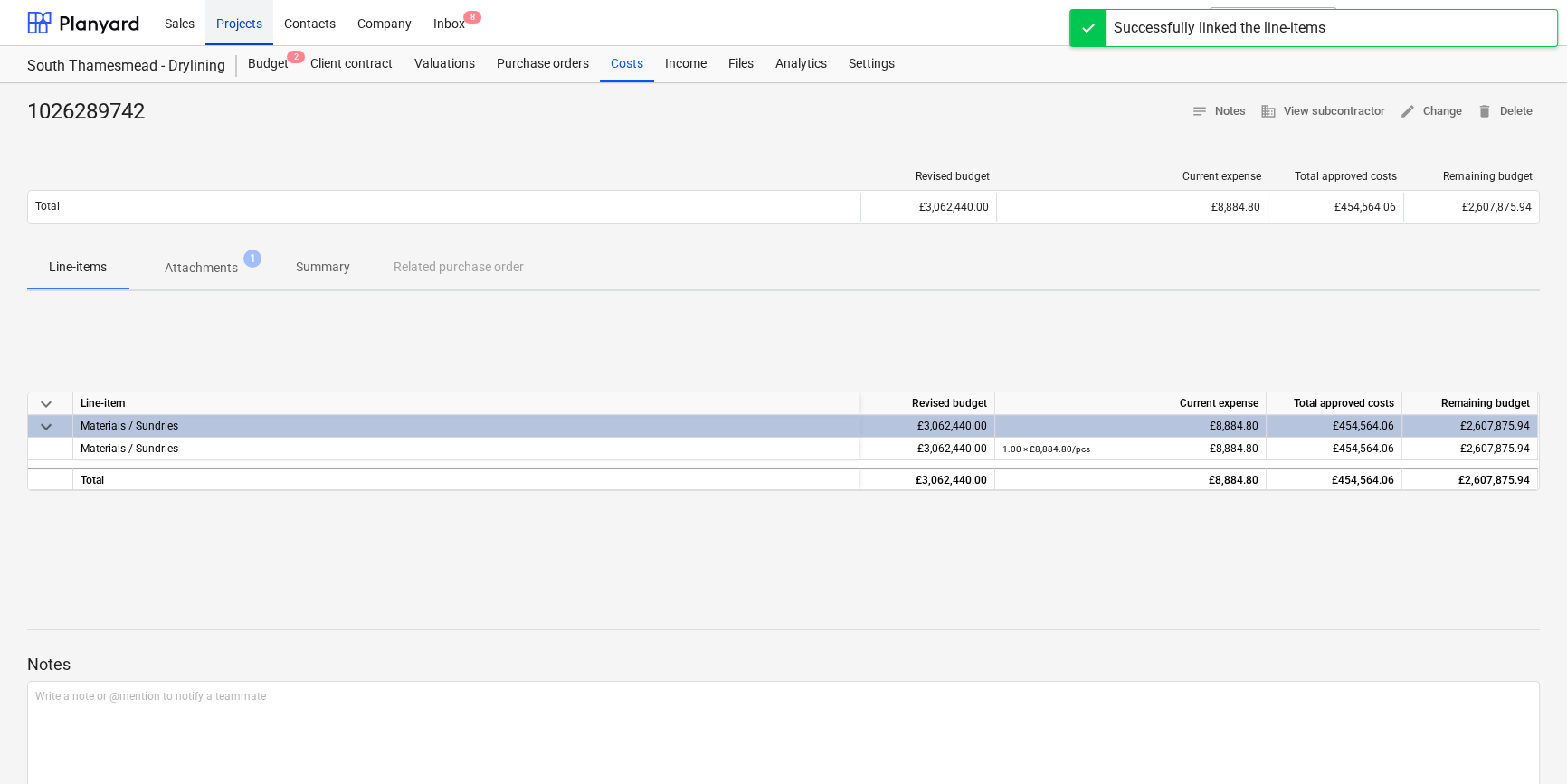 click on "Projects" at bounding box center [239, 22] 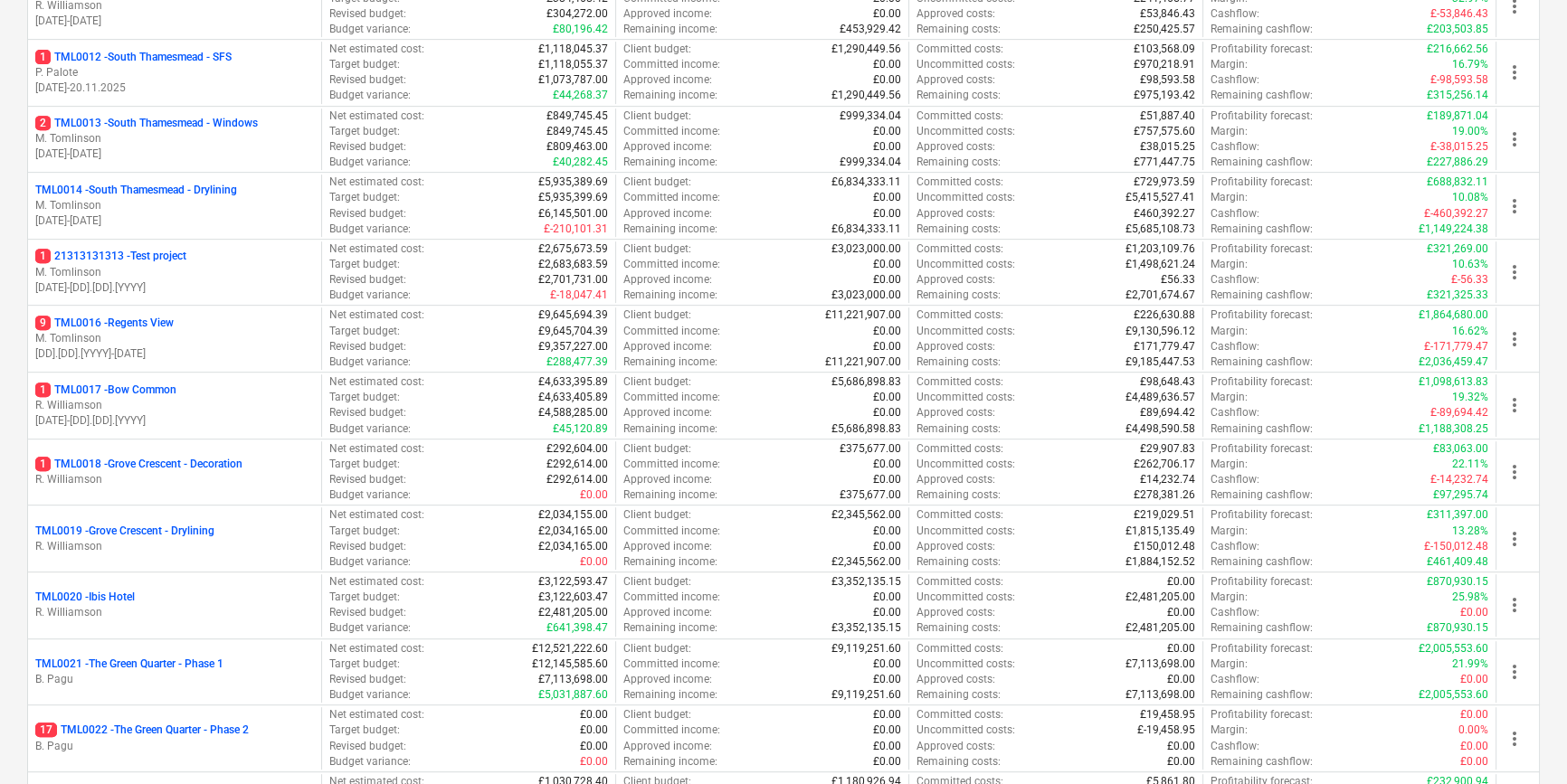 scroll, scrollTop: 986, scrollLeft: 0, axis: vertical 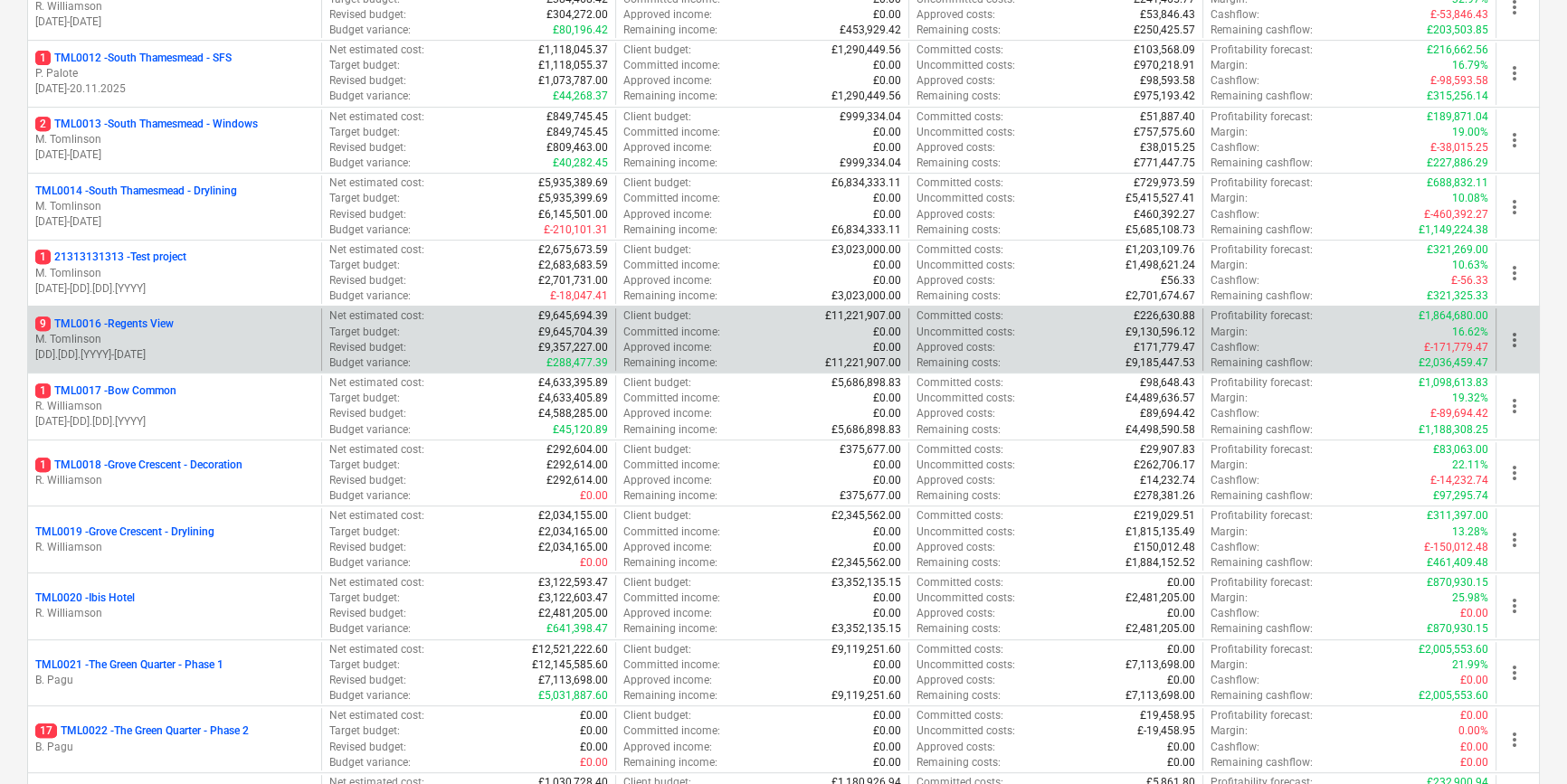 click on "9 TML0016 - Regents View" at bounding box center (104, 324) 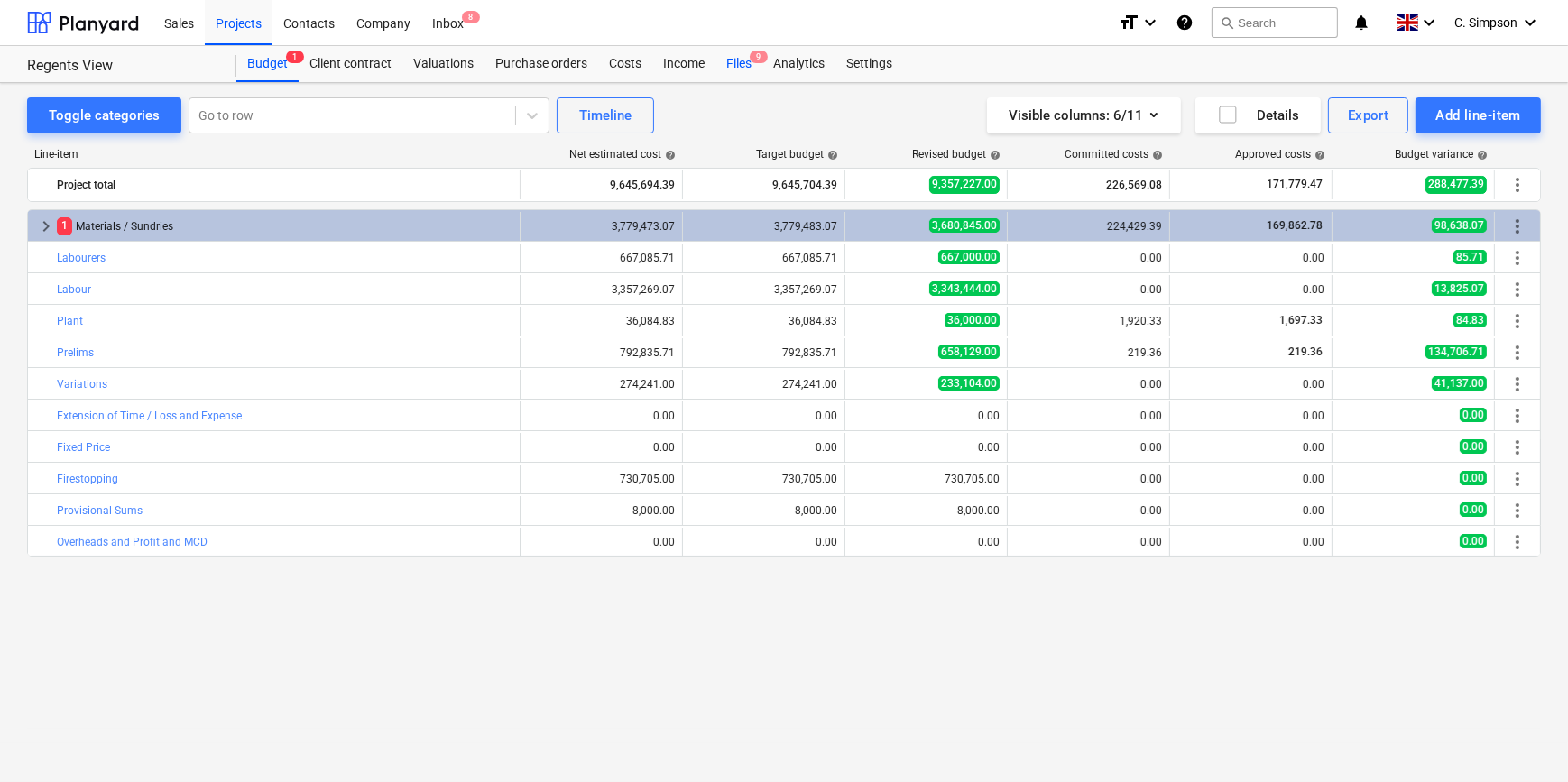 click on "Files 9" at bounding box center [739, 64] 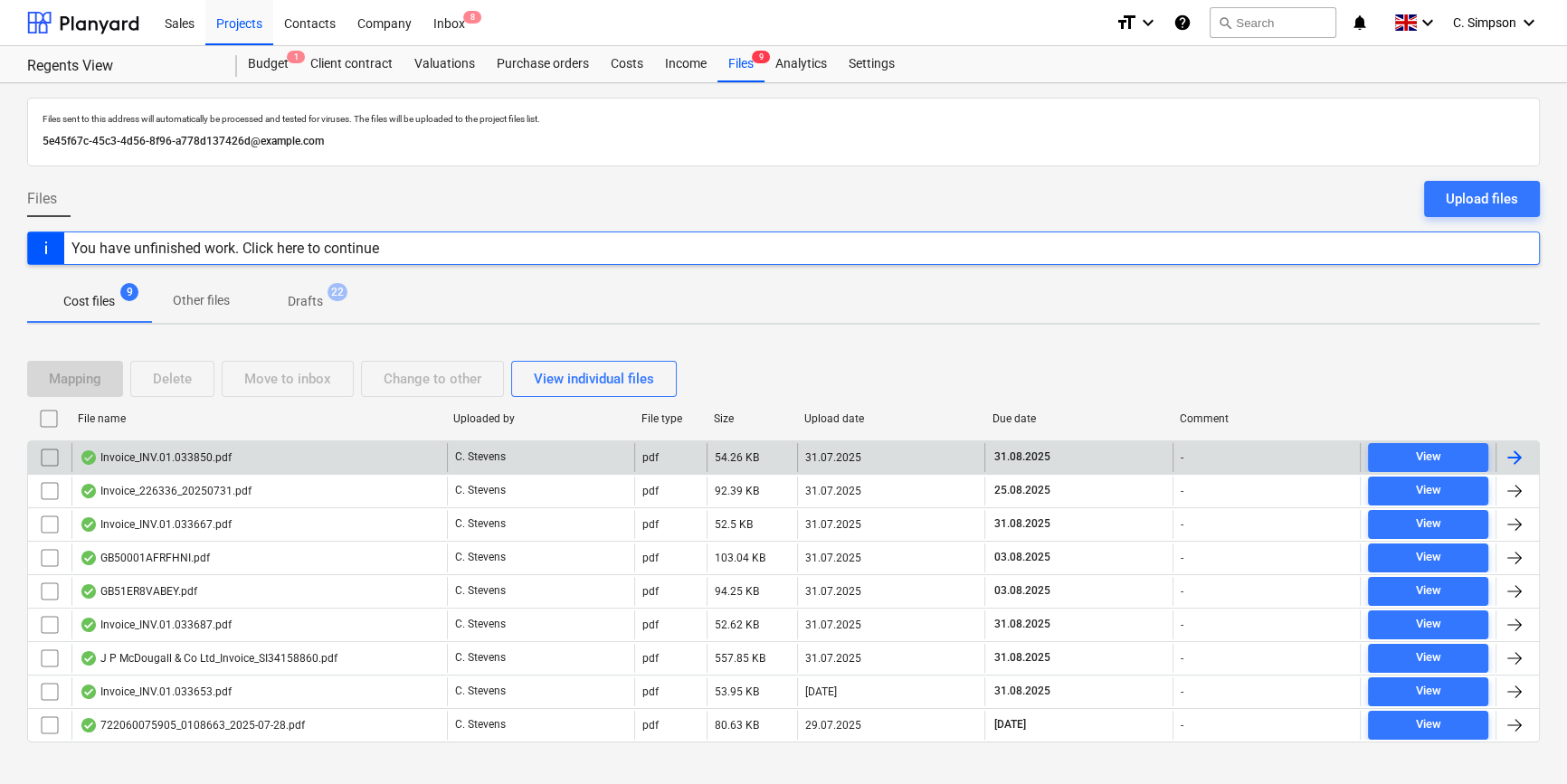 click at bounding box center [1515, 458] 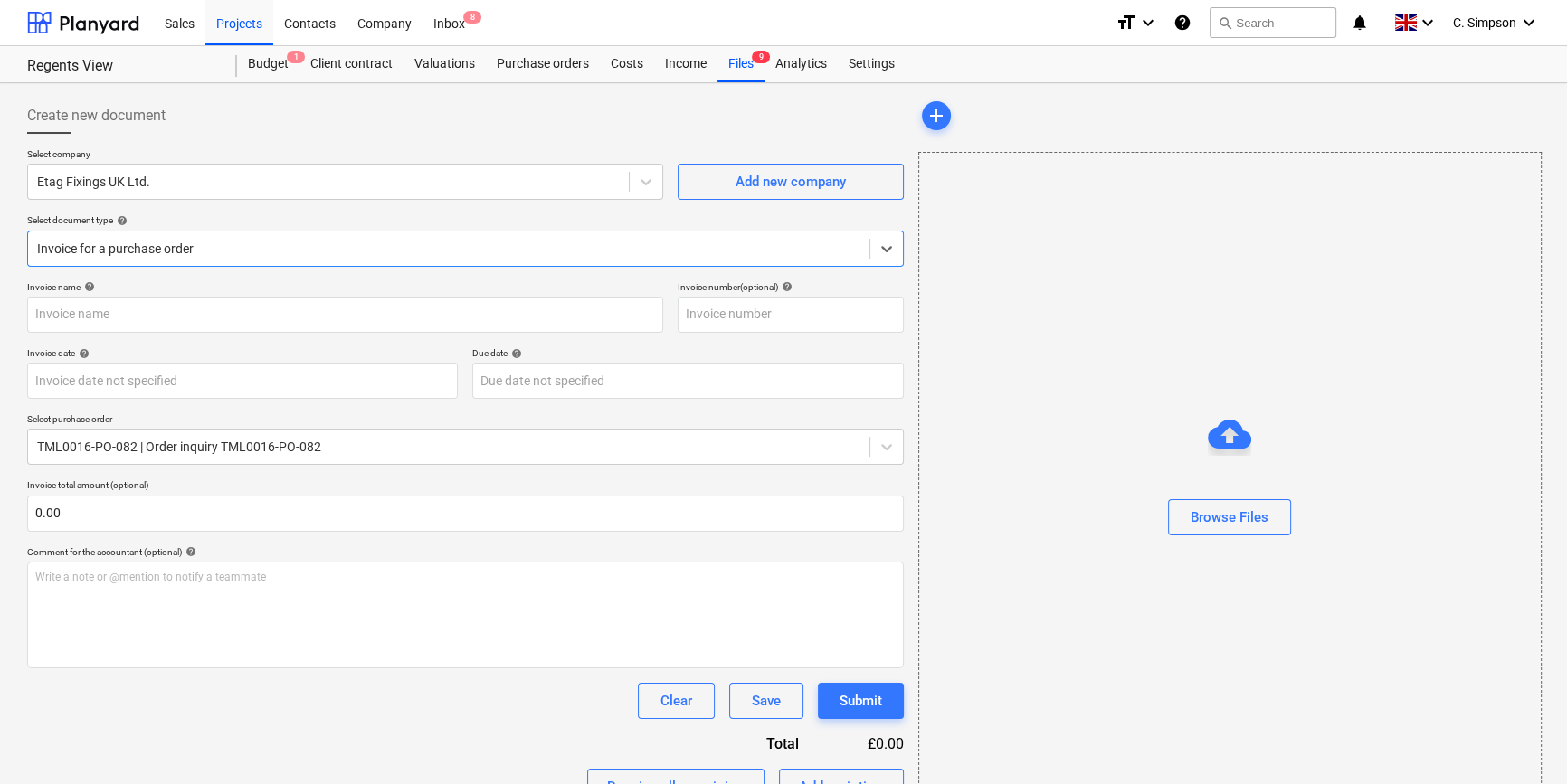 type on "INV.01.033850" 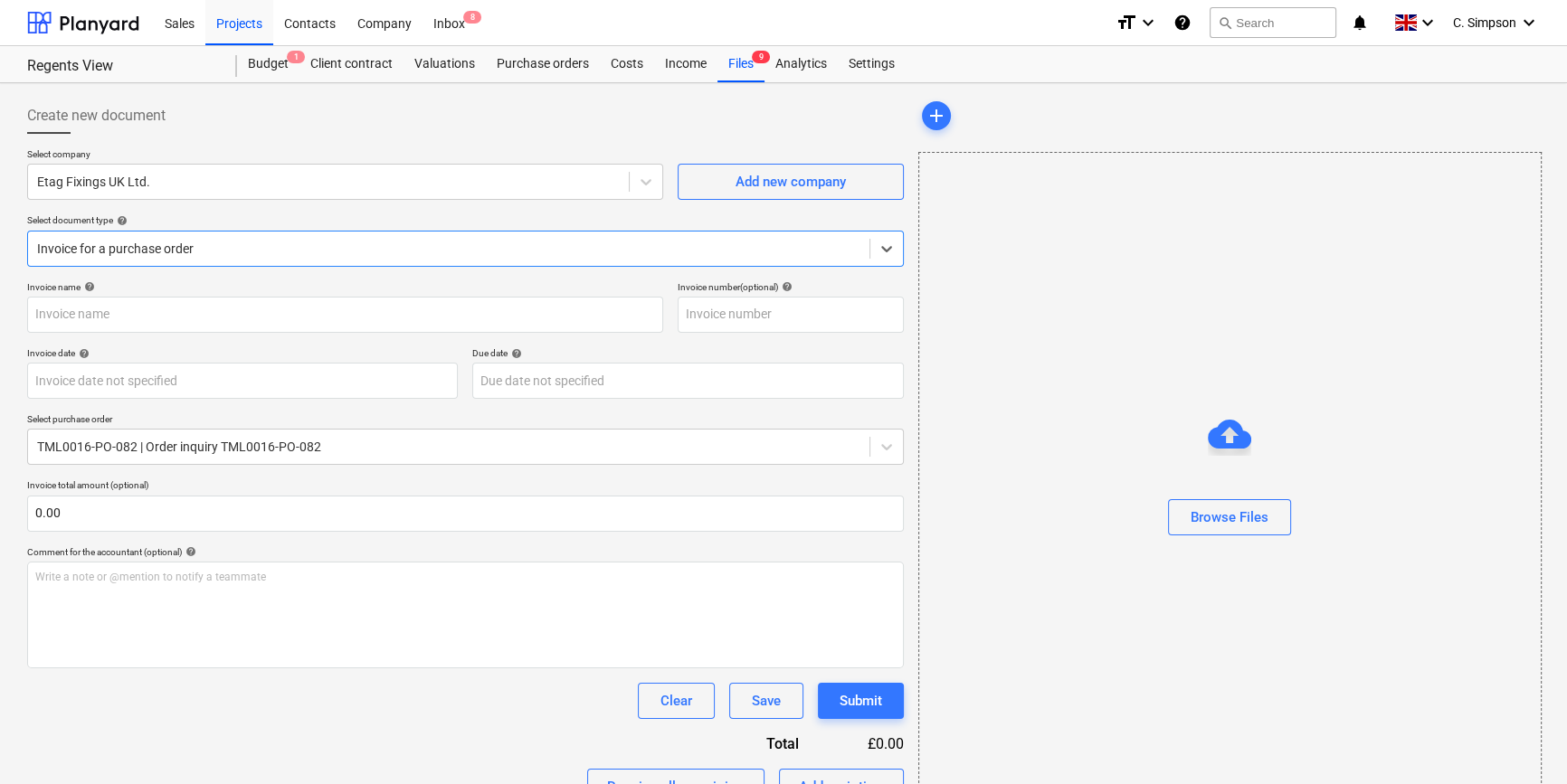 type on "INV.01.033850" 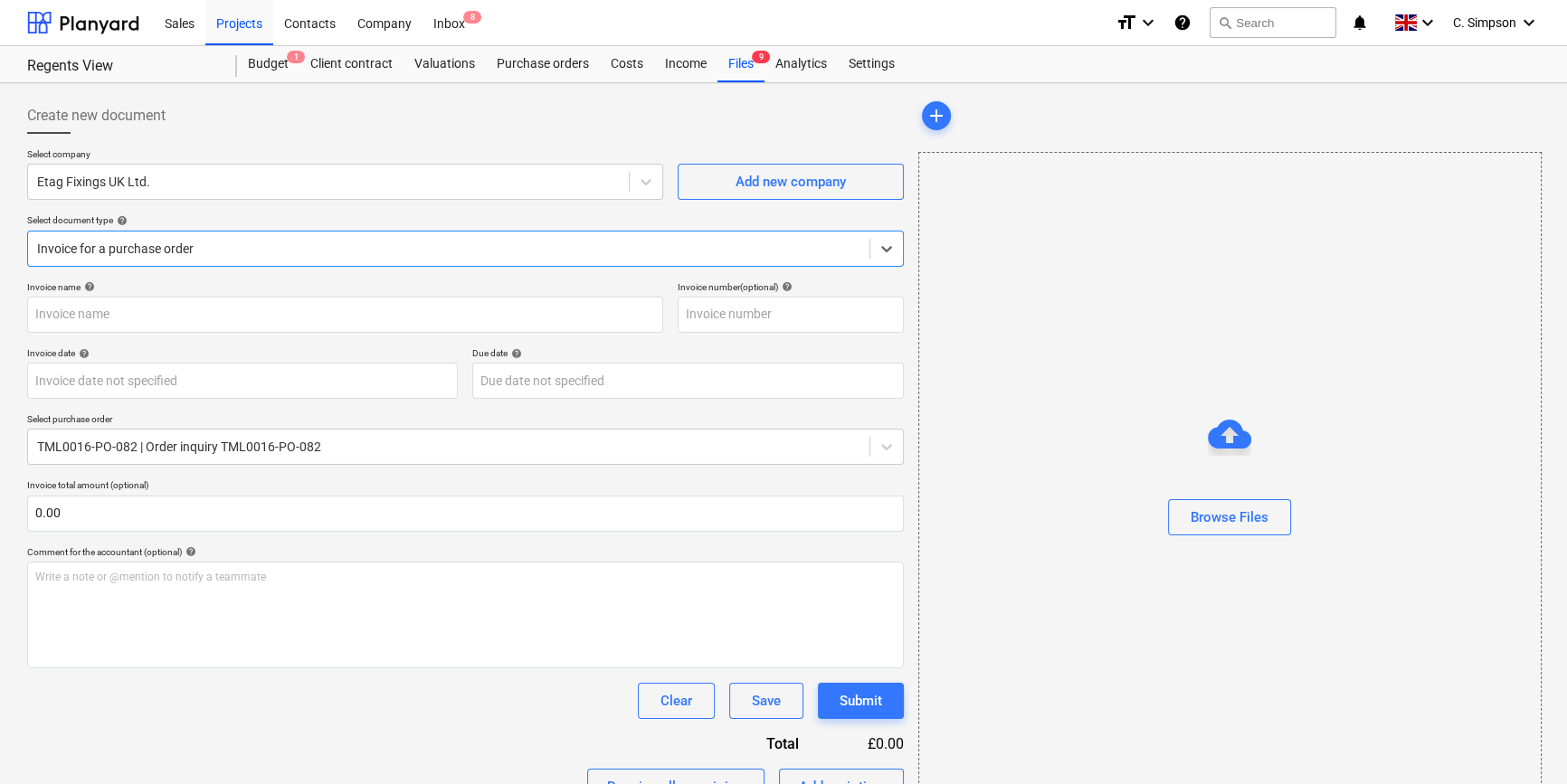 type on "31 Jul 2025" 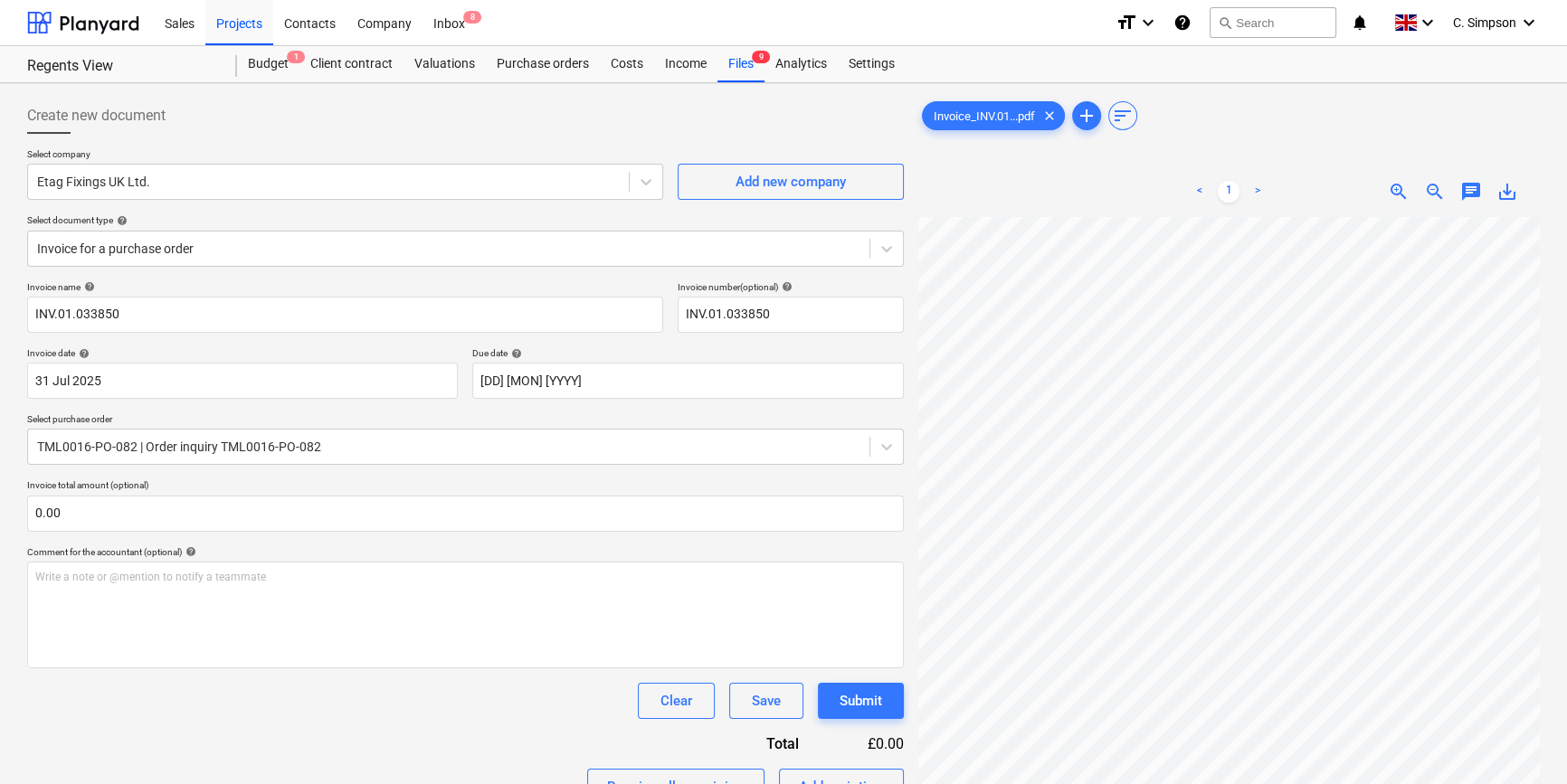 scroll, scrollTop: 218, scrollLeft: 192, axis: both 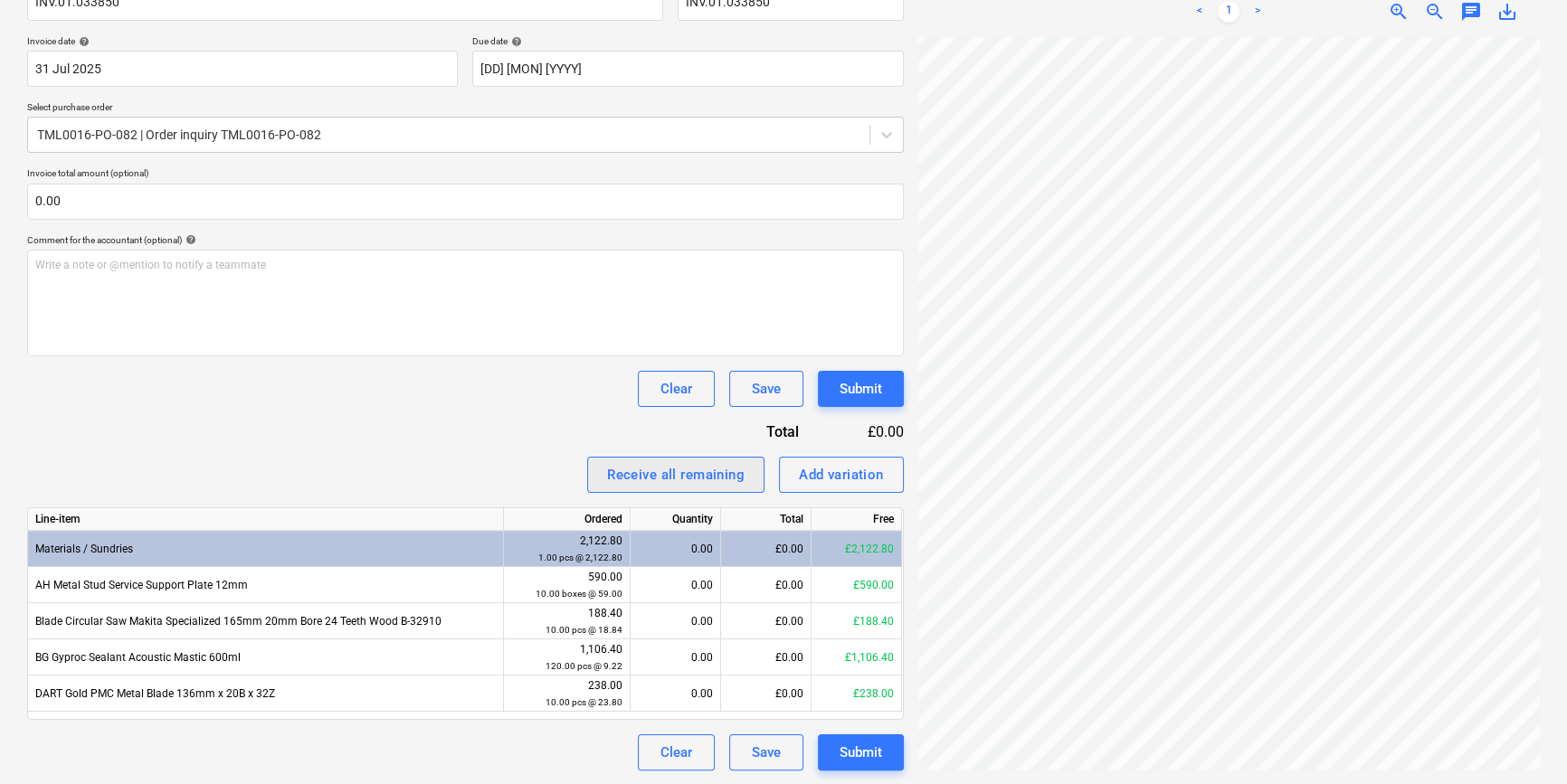 click on "Receive all remaining" at bounding box center (676, 475) 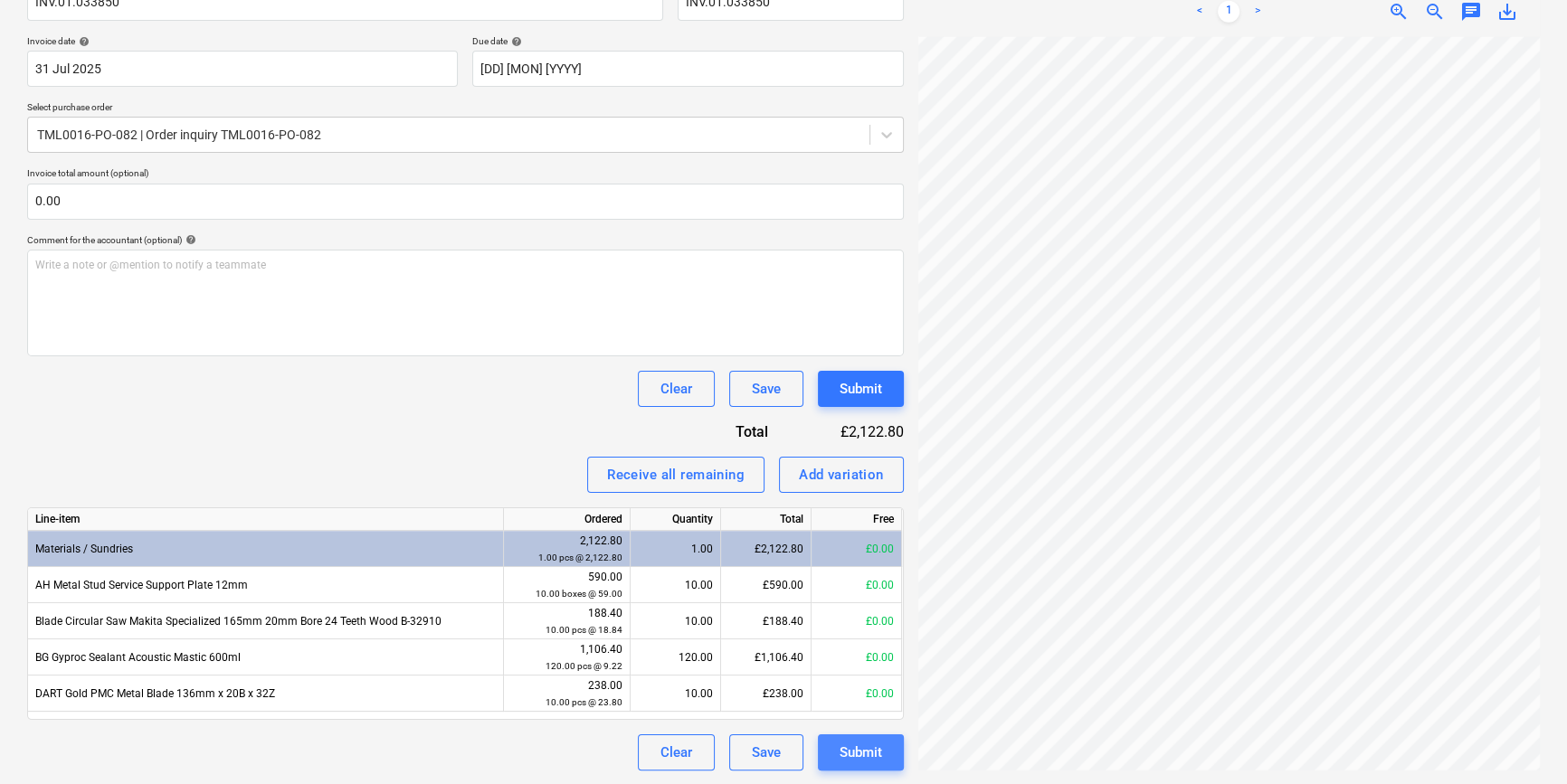 click on "Submit" at bounding box center [860, 752] 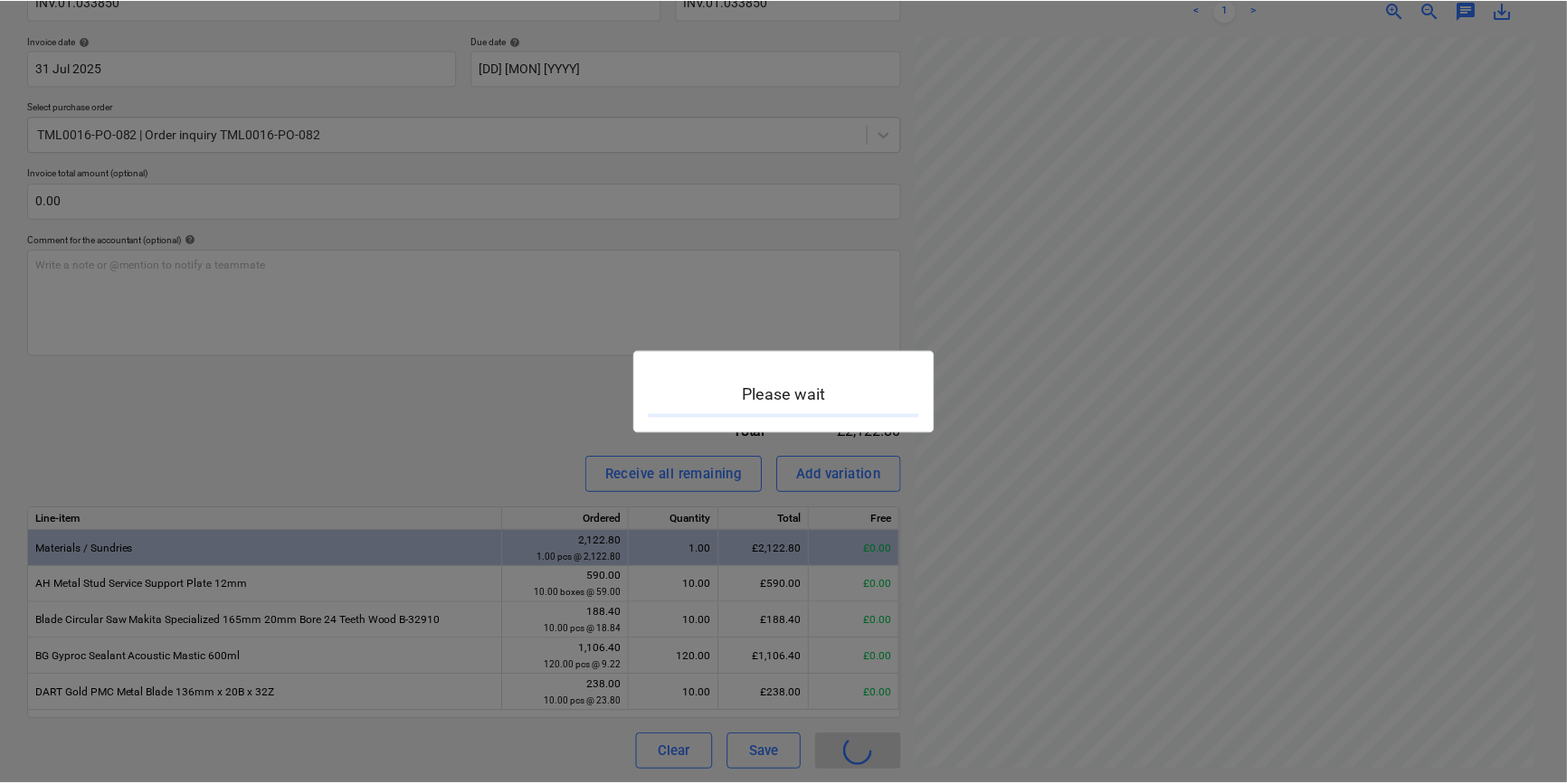 scroll, scrollTop: 0, scrollLeft: 0, axis: both 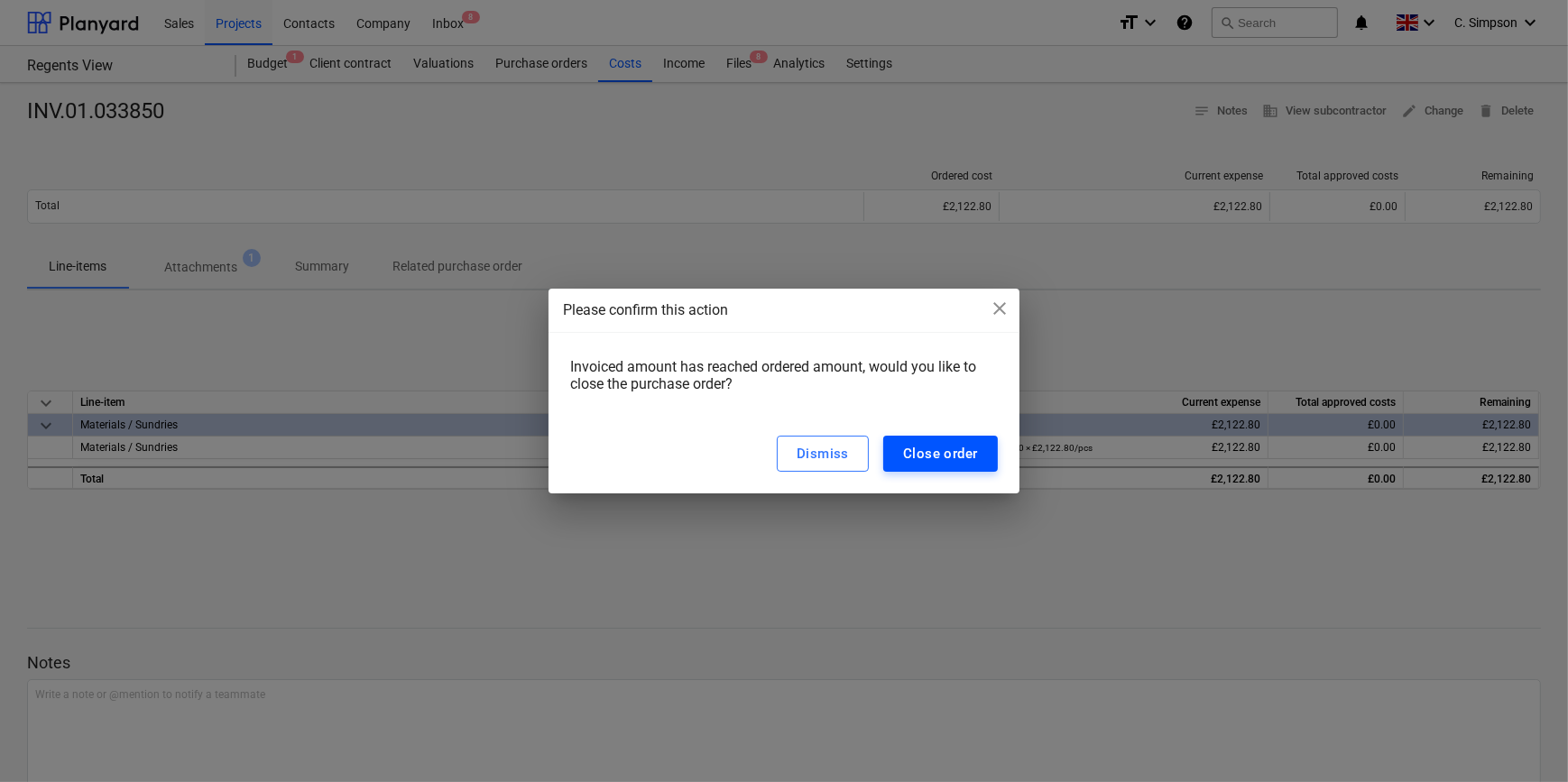 click on "Close order" at bounding box center (940, 454) 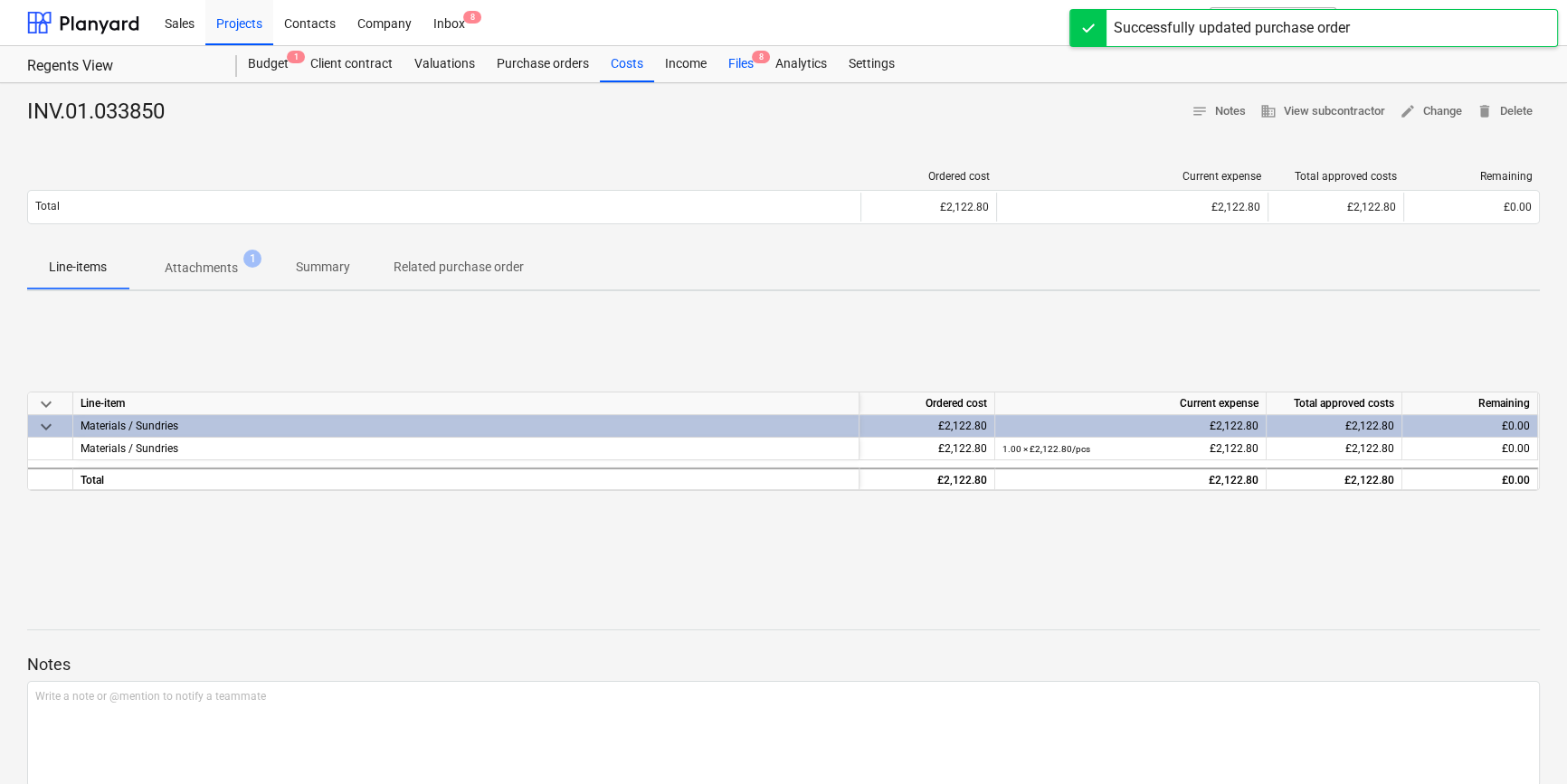 click on "Files 8" at bounding box center [741, 64] 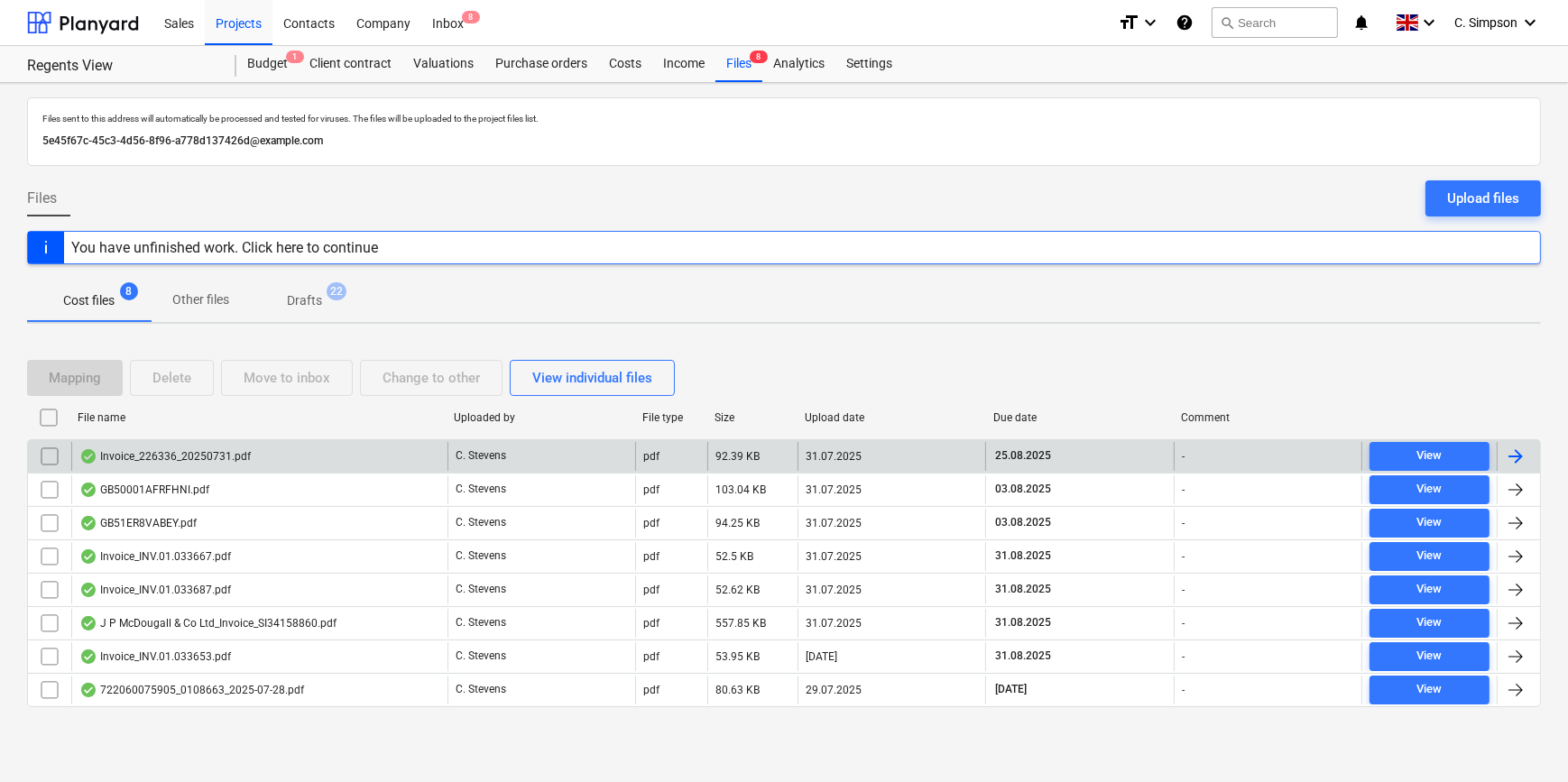 click at bounding box center [1516, 456] 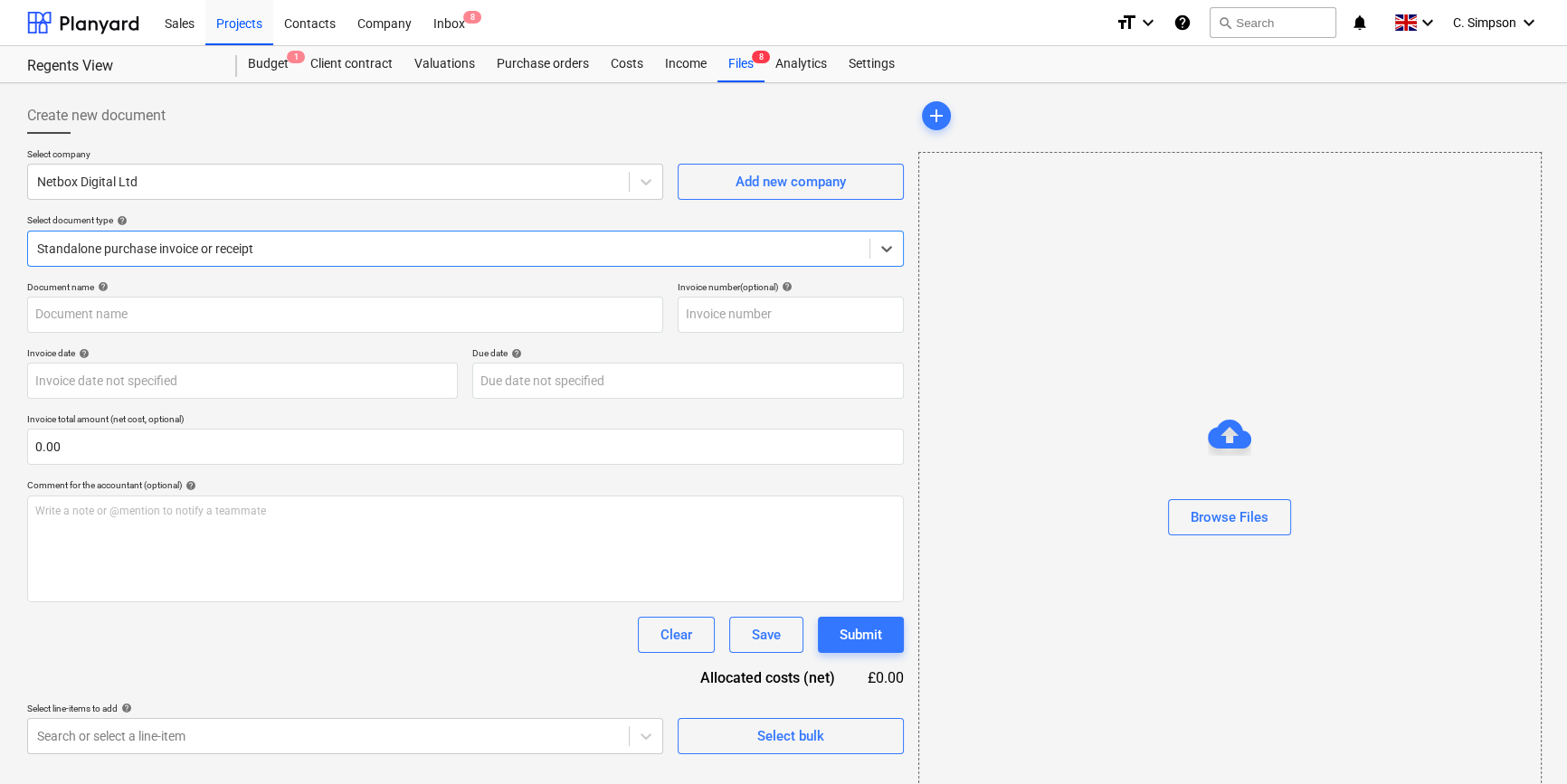 type on "226336" 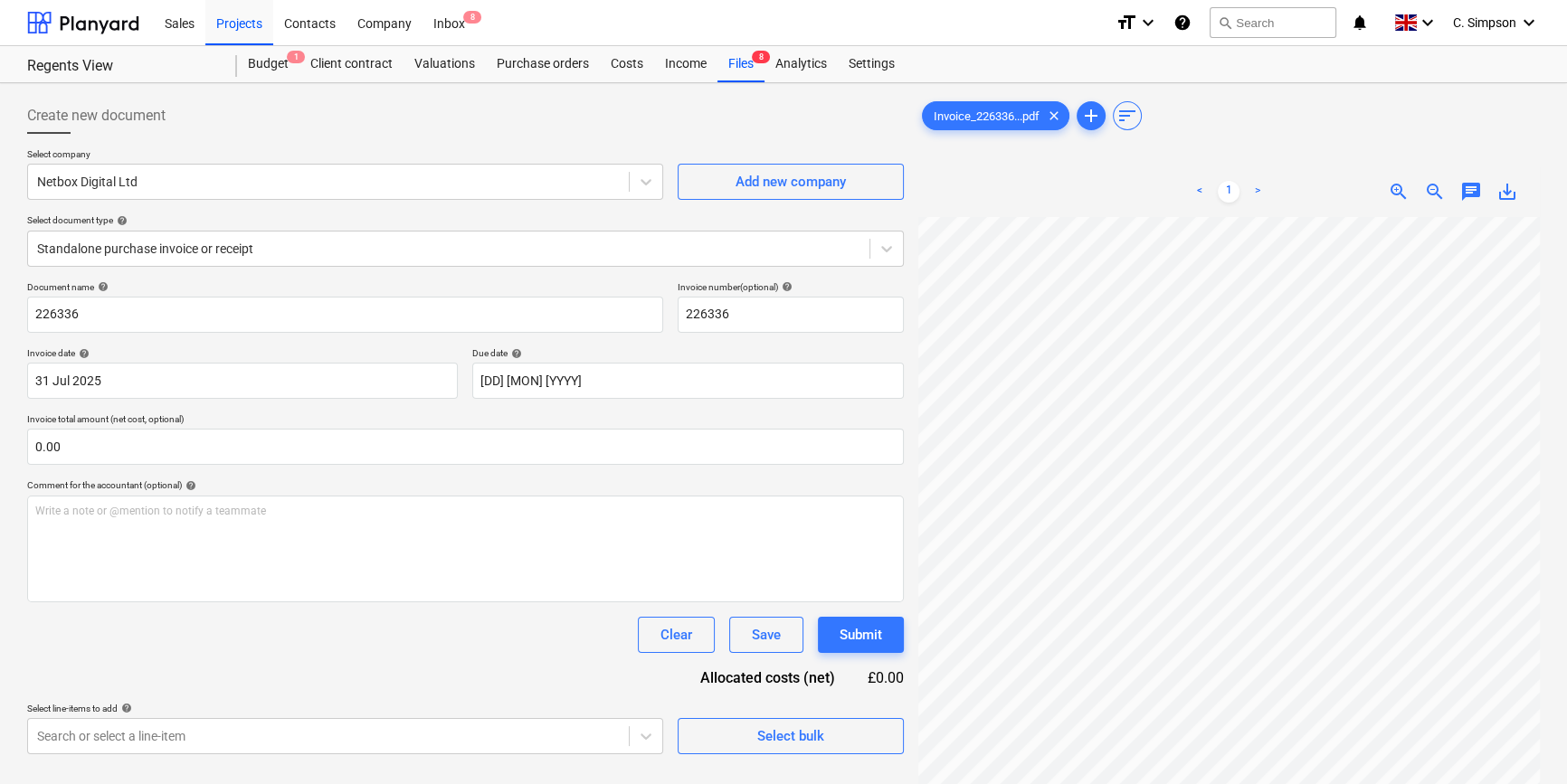 scroll, scrollTop: 182, scrollLeft: 125, axis: both 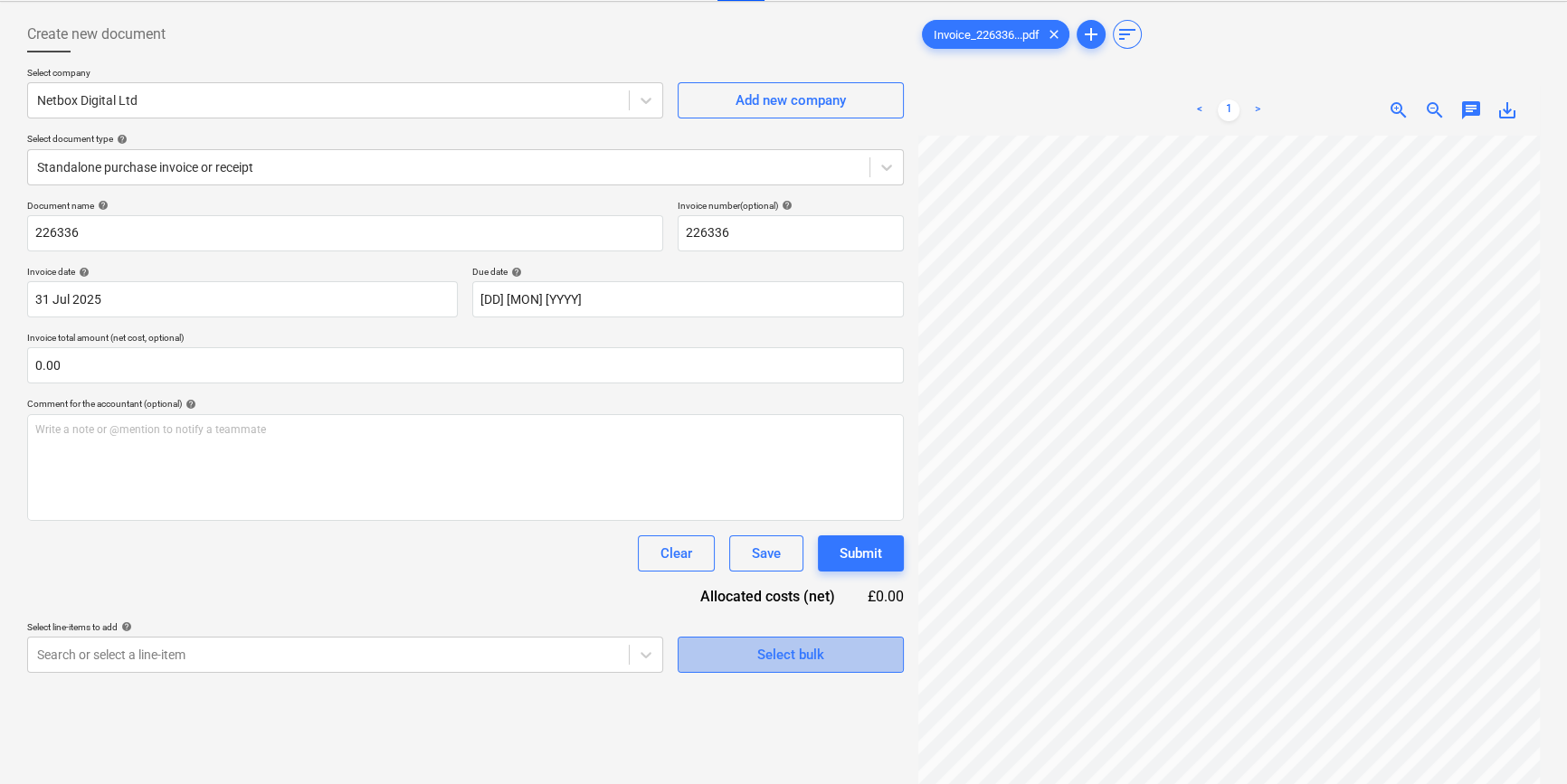 click on "Select bulk" at bounding box center [791, 655] 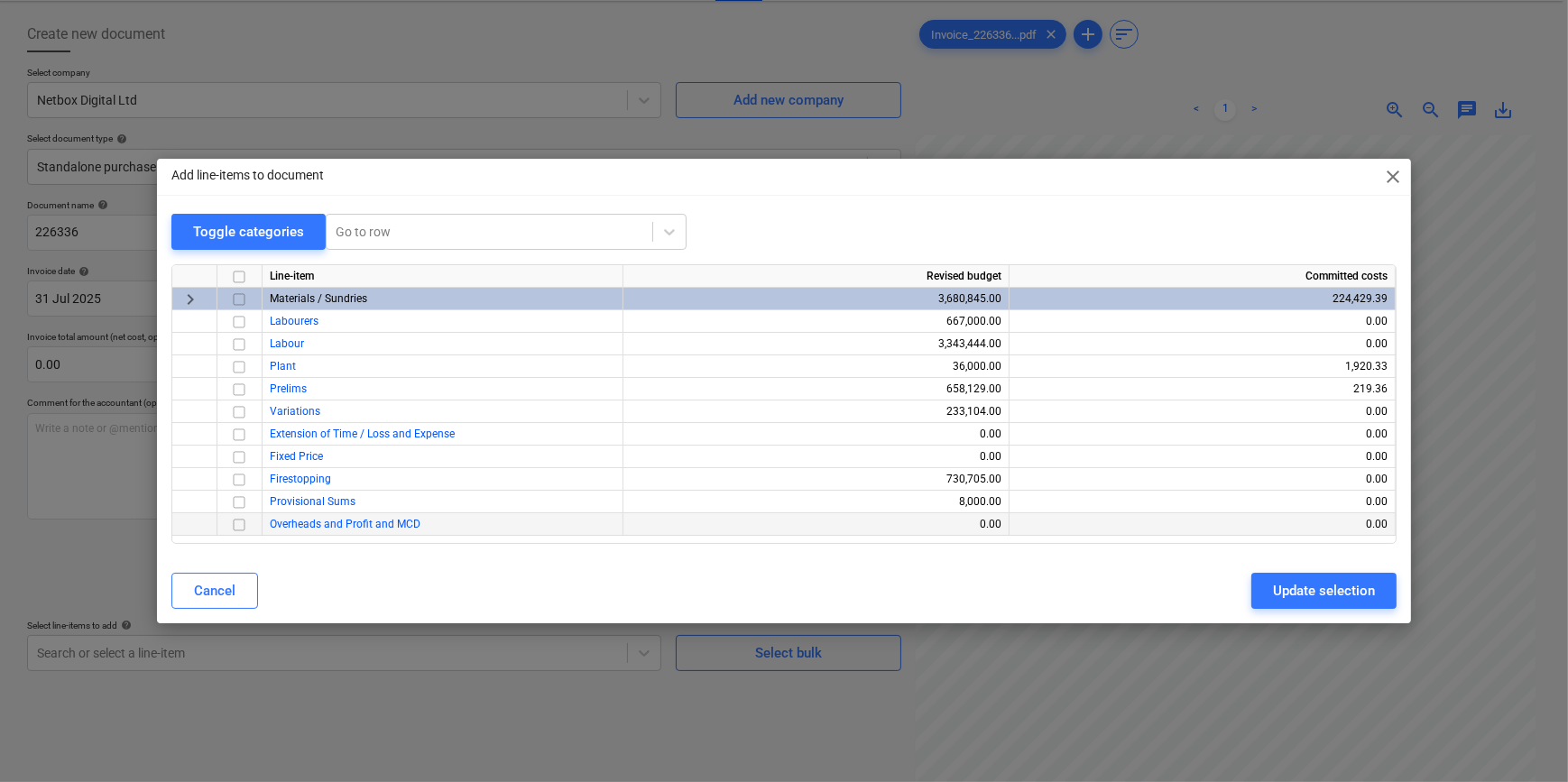 click at bounding box center (239, 525) 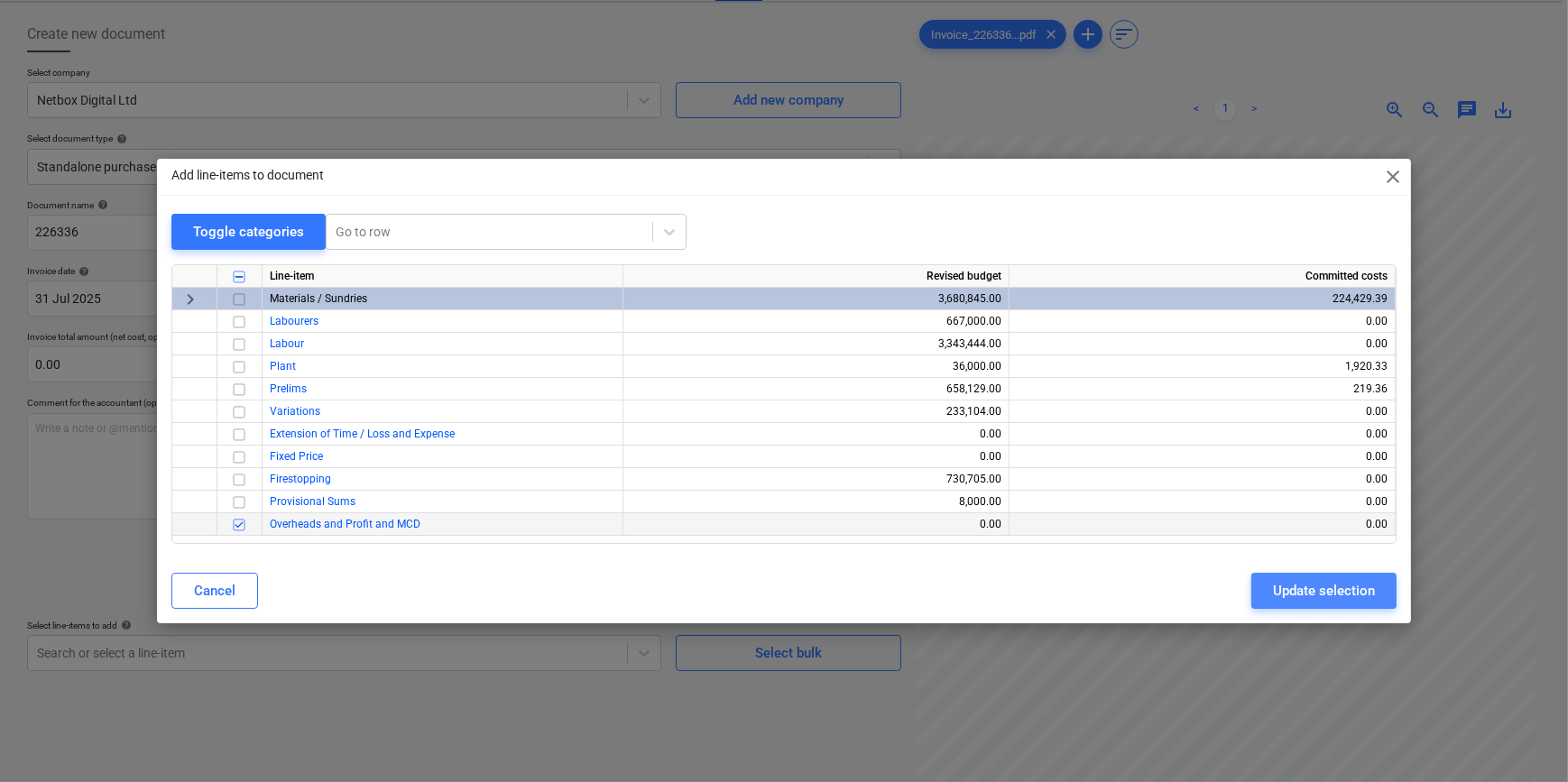 click on "Update selection" at bounding box center [1324, 591] 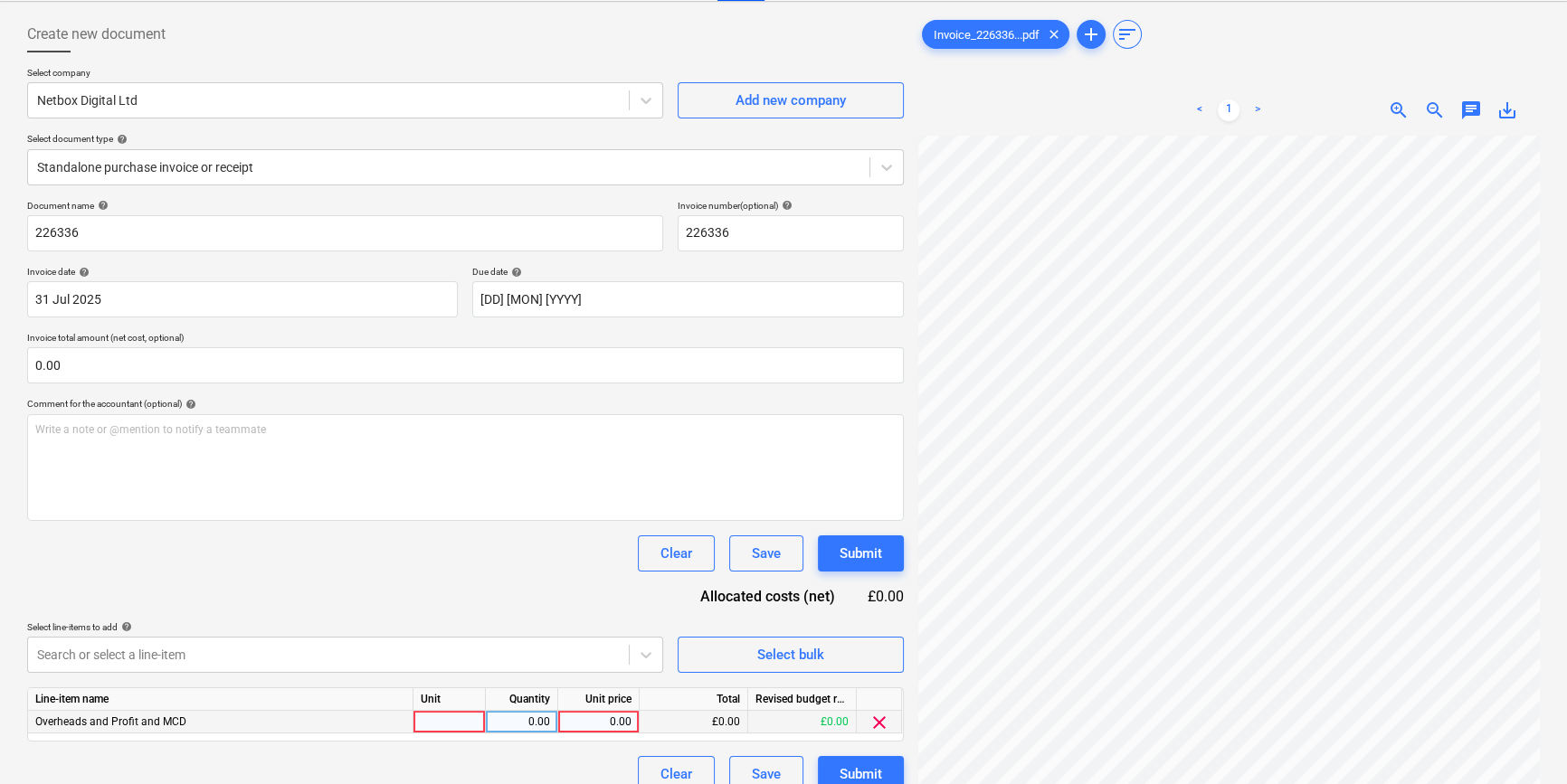 click at bounding box center [450, 722] 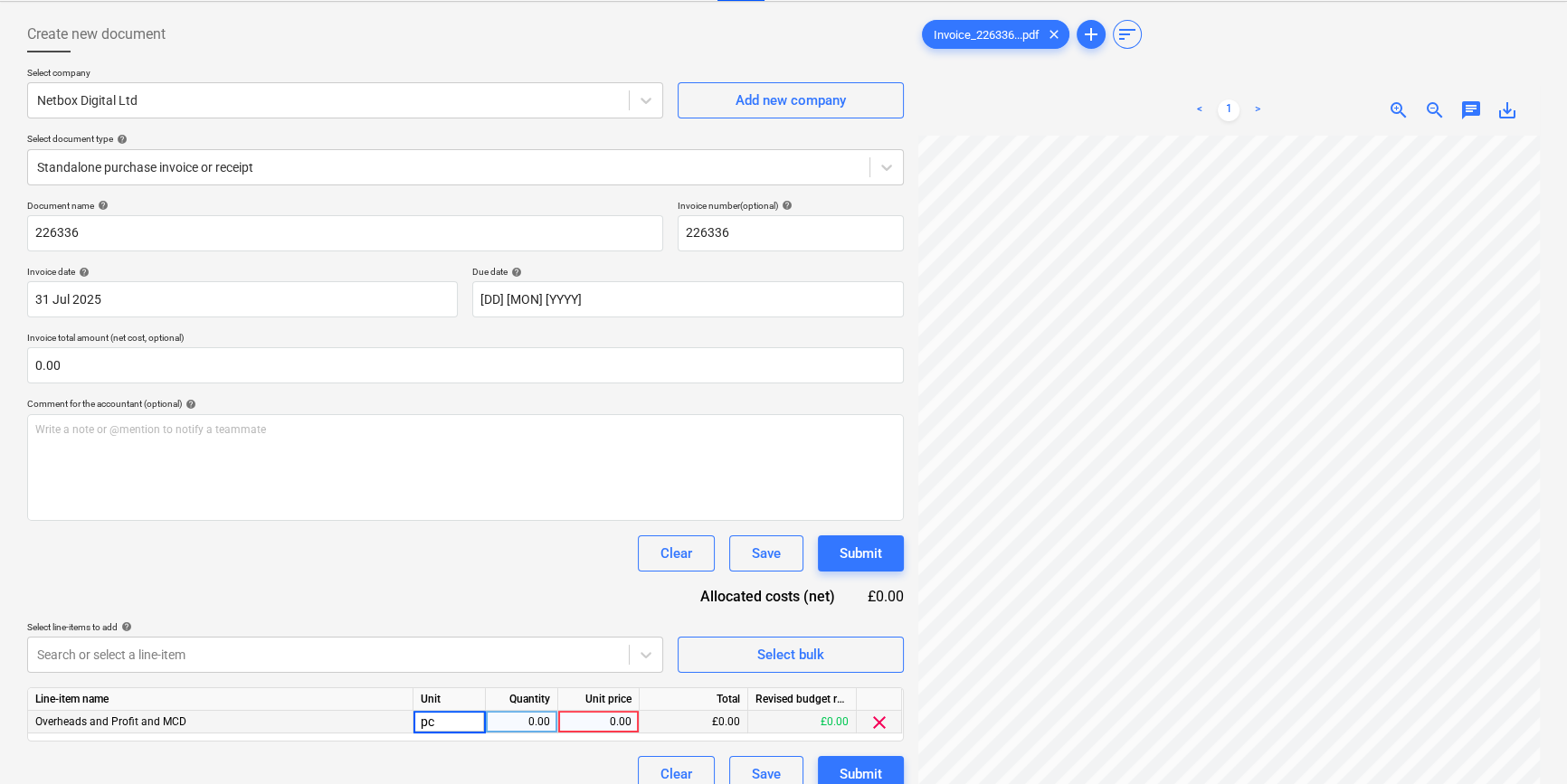 type on "pcs" 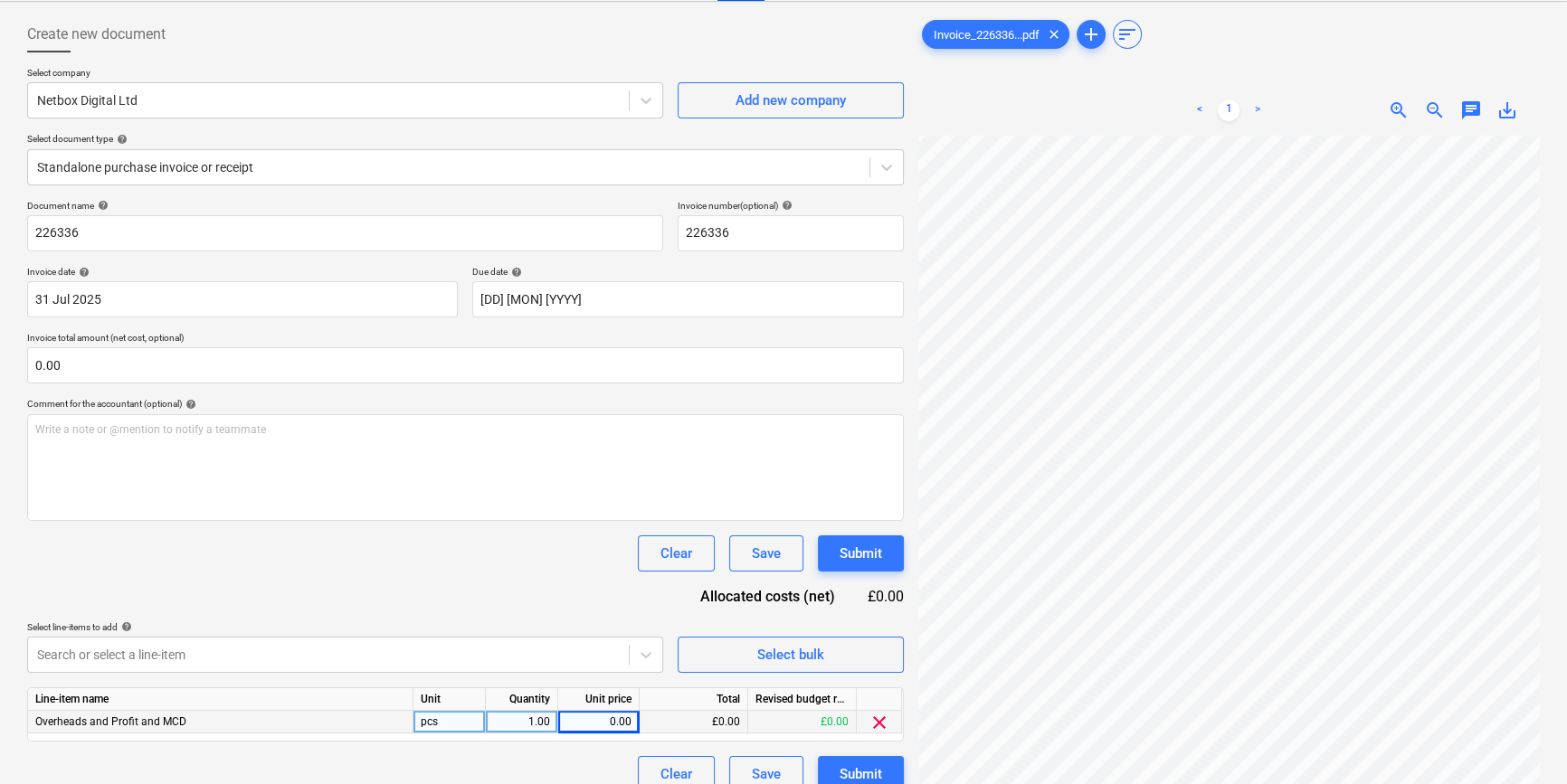scroll, scrollTop: 421, scrollLeft: 125, axis: both 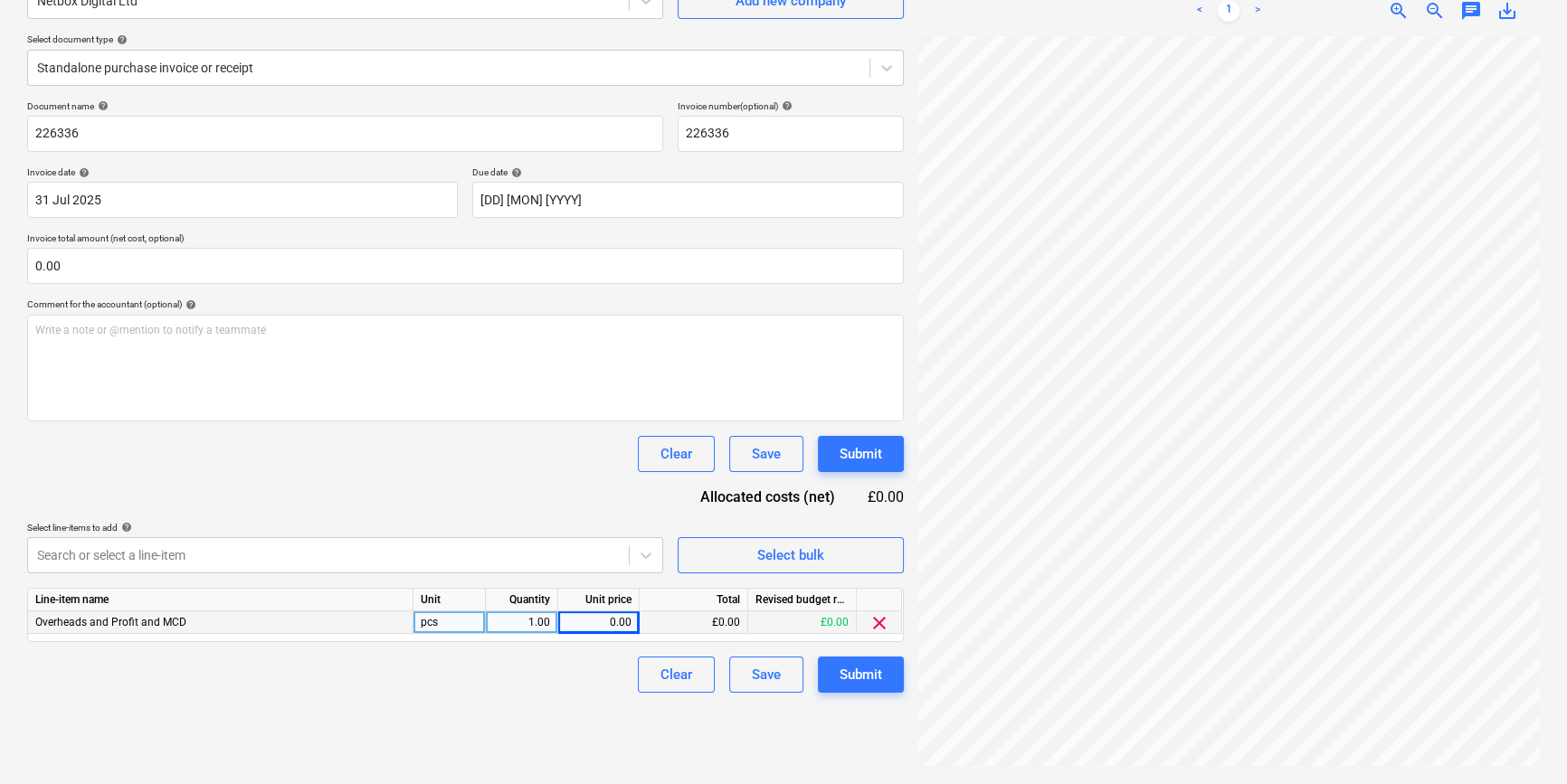 drag, startPoint x: 1353, startPoint y: 771, endPoint x: 1375, endPoint y: 772, distance: 22.022716 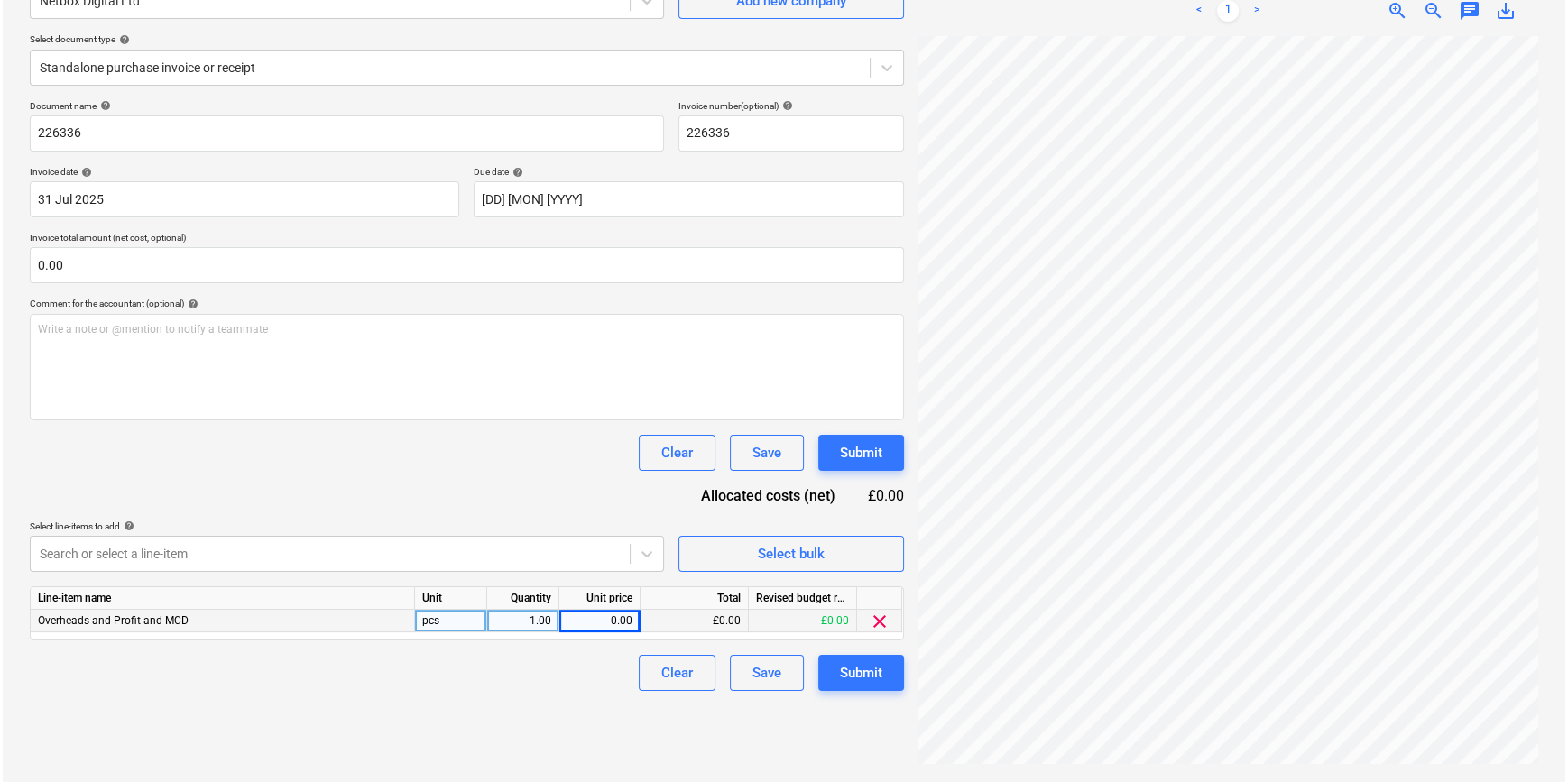 scroll, scrollTop: 420, scrollLeft: 195, axis: both 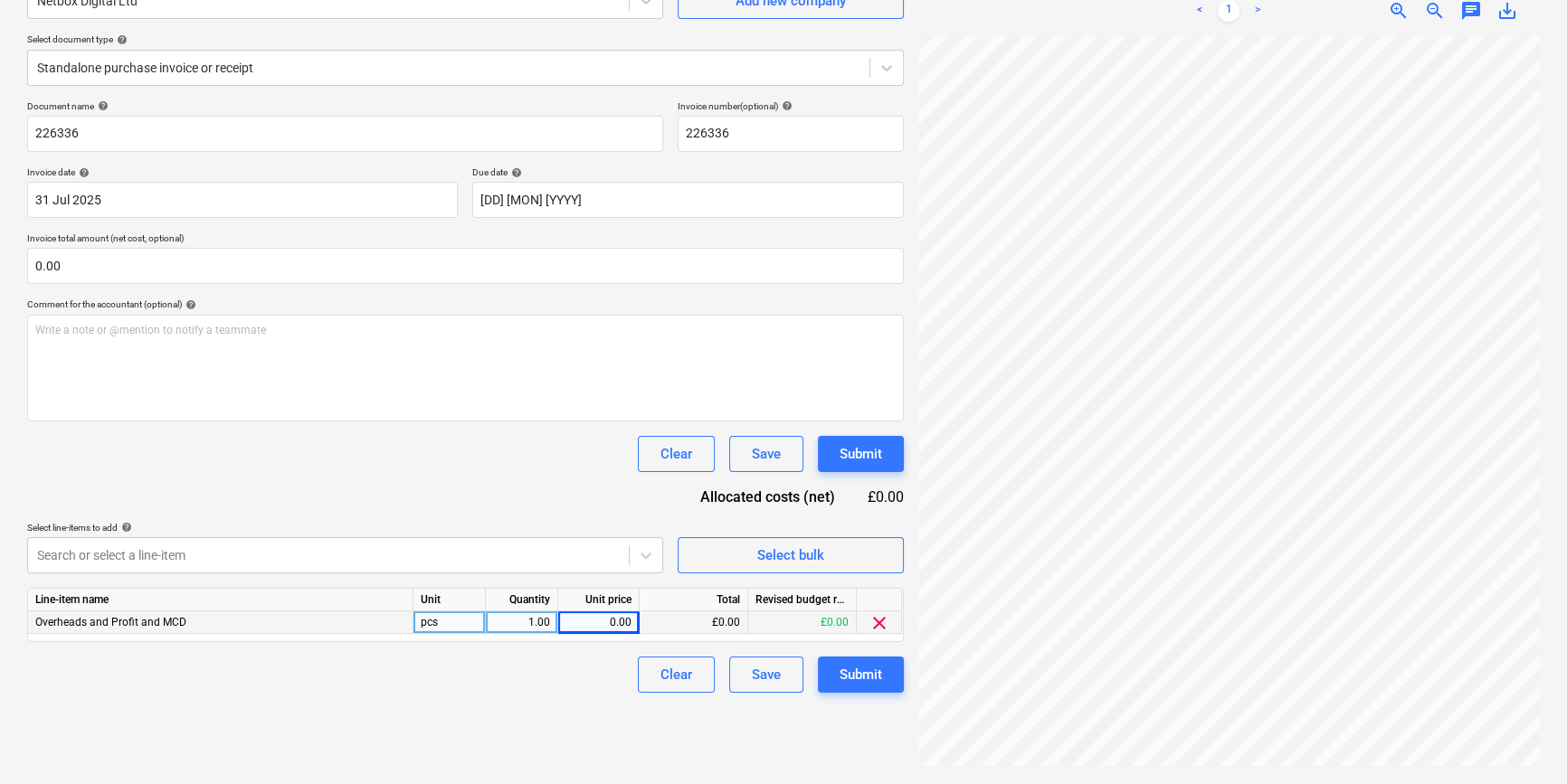 click on "£0.00" at bounding box center (694, 622) 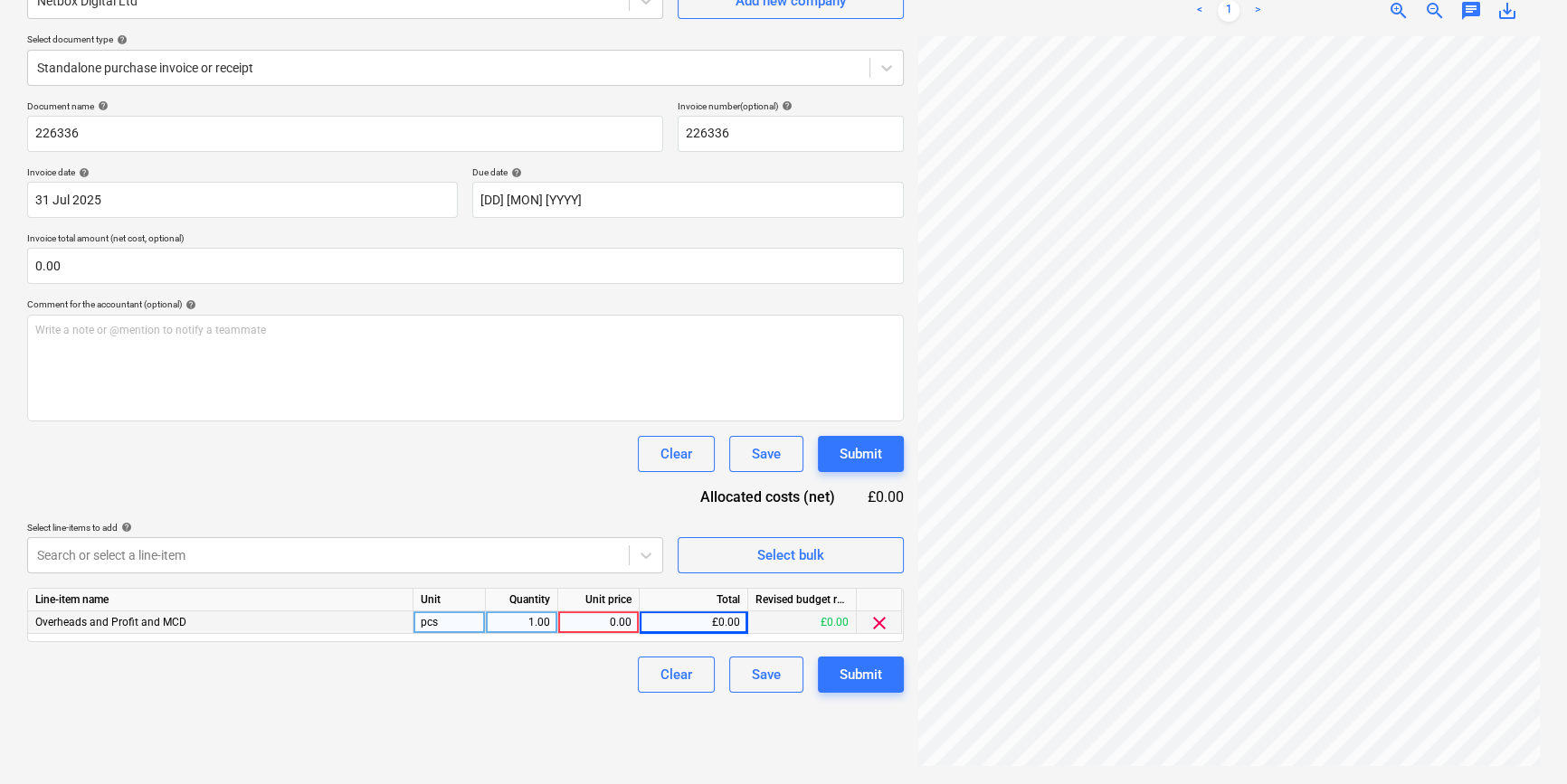 click on "0.00" at bounding box center (598, 622) 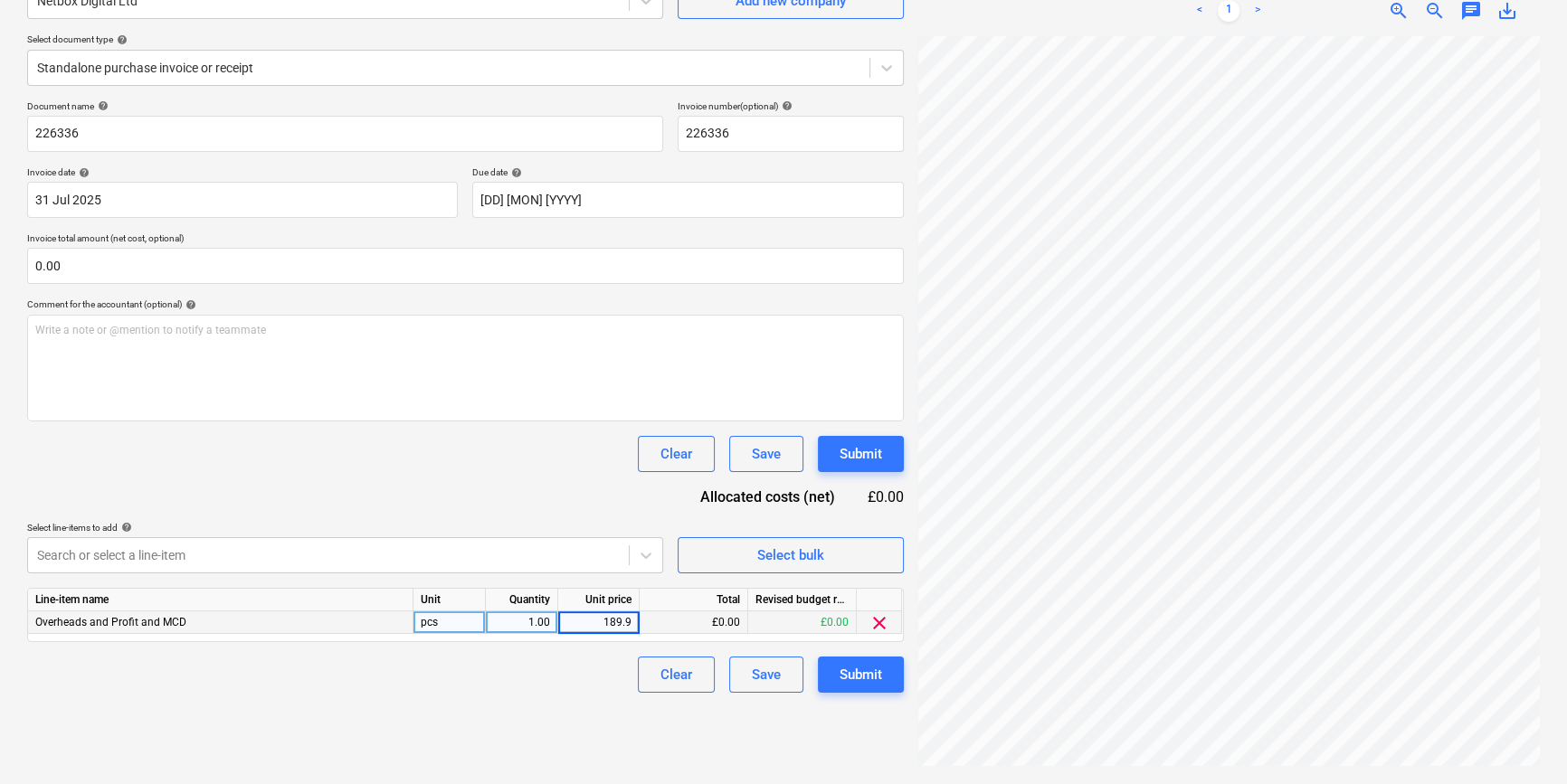 type on "189.97" 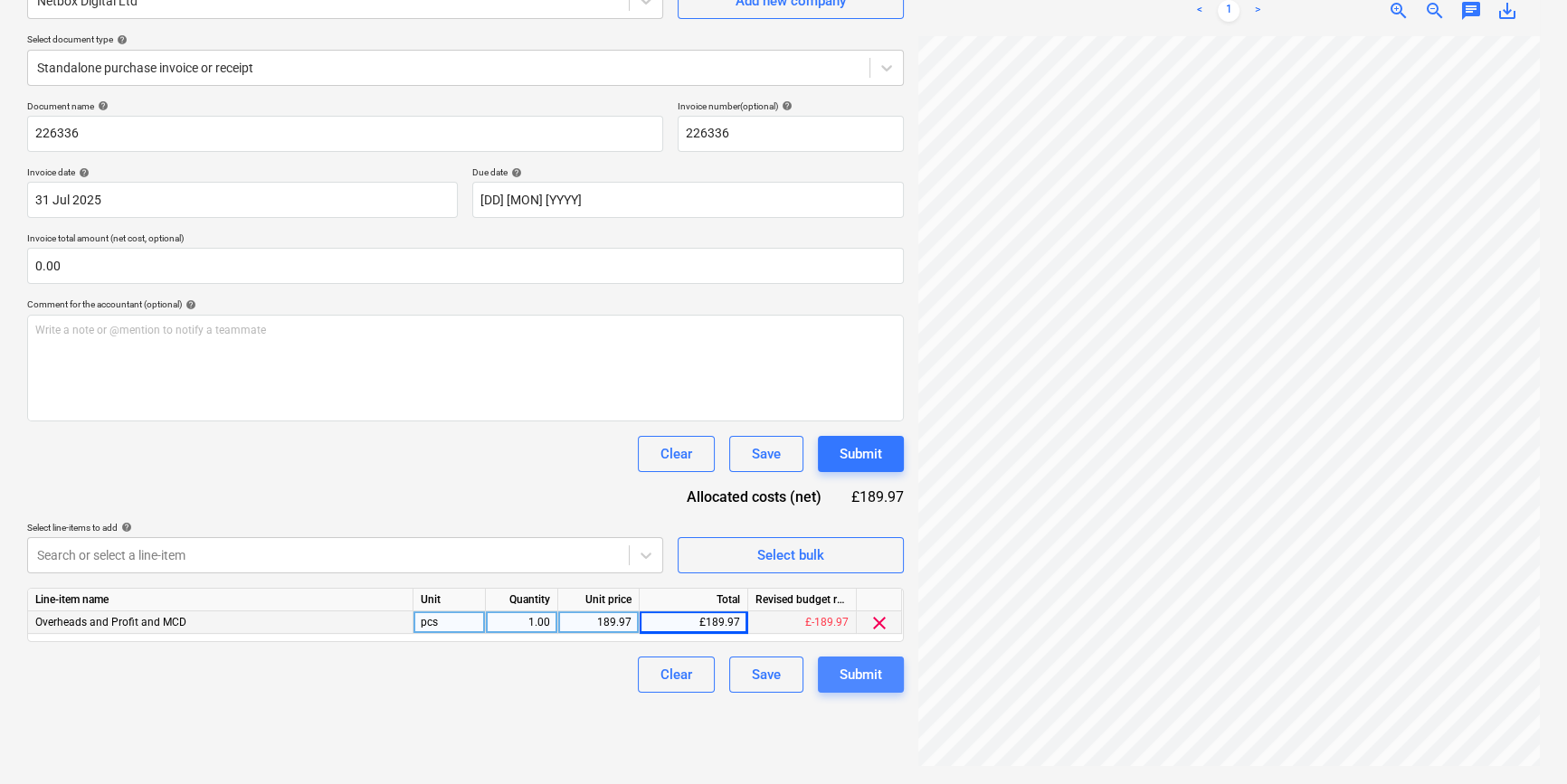 click on "Submit" at bounding box center [860, 675] 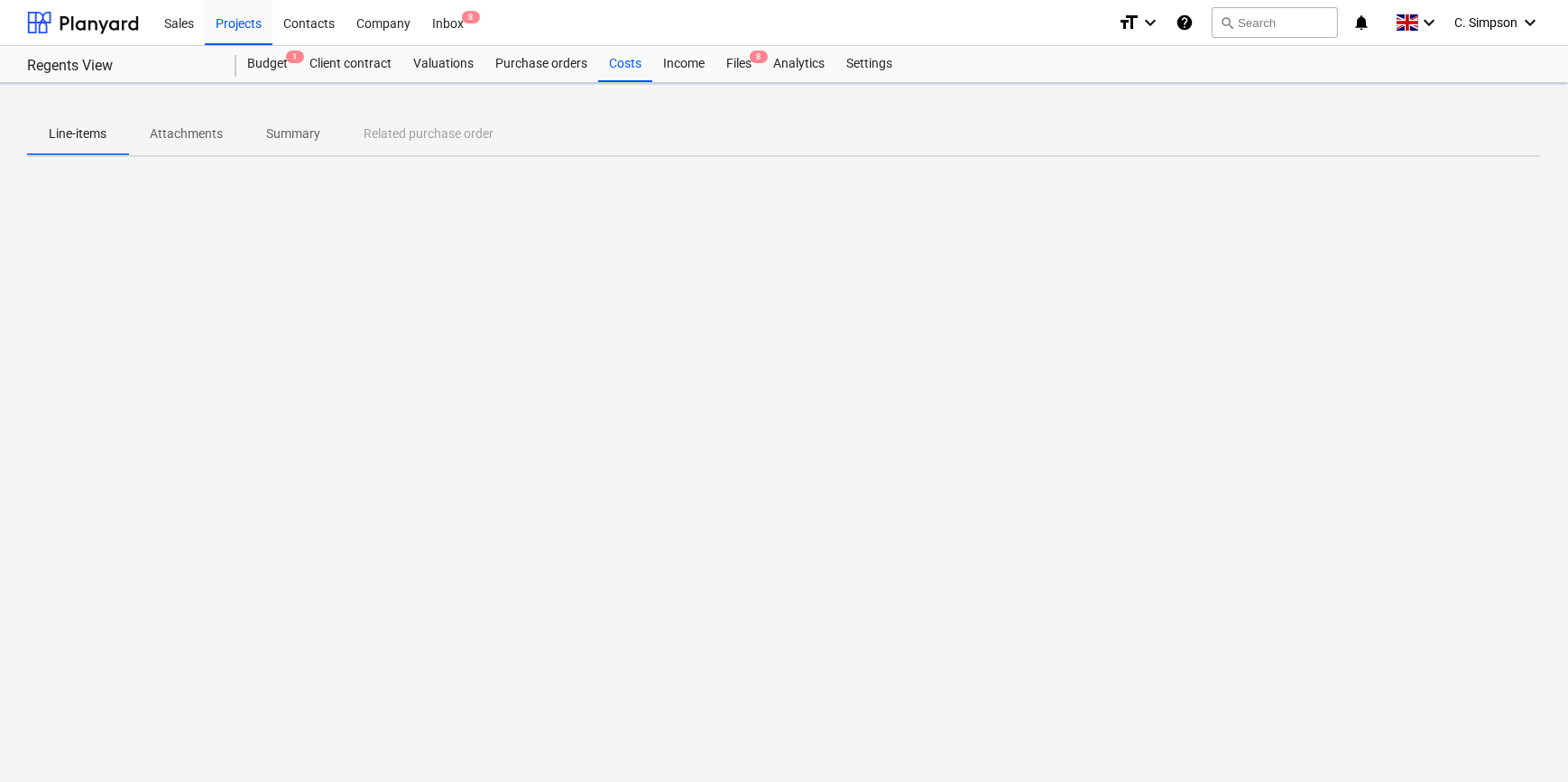 scroll, scrollTop: 0, scrollLeft: 0, axis: both 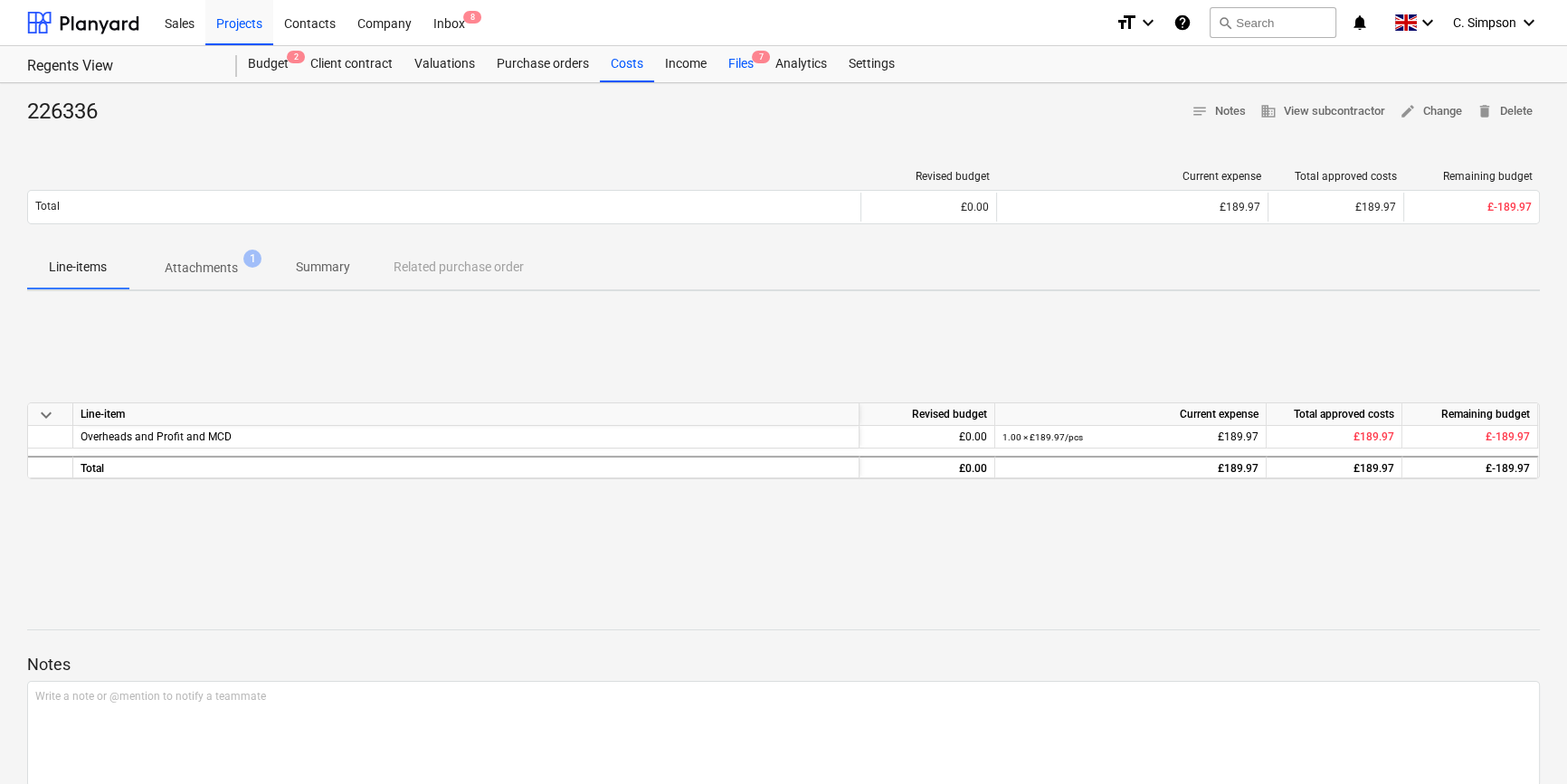 click on "Files 7" at bounding box center (741, 64) 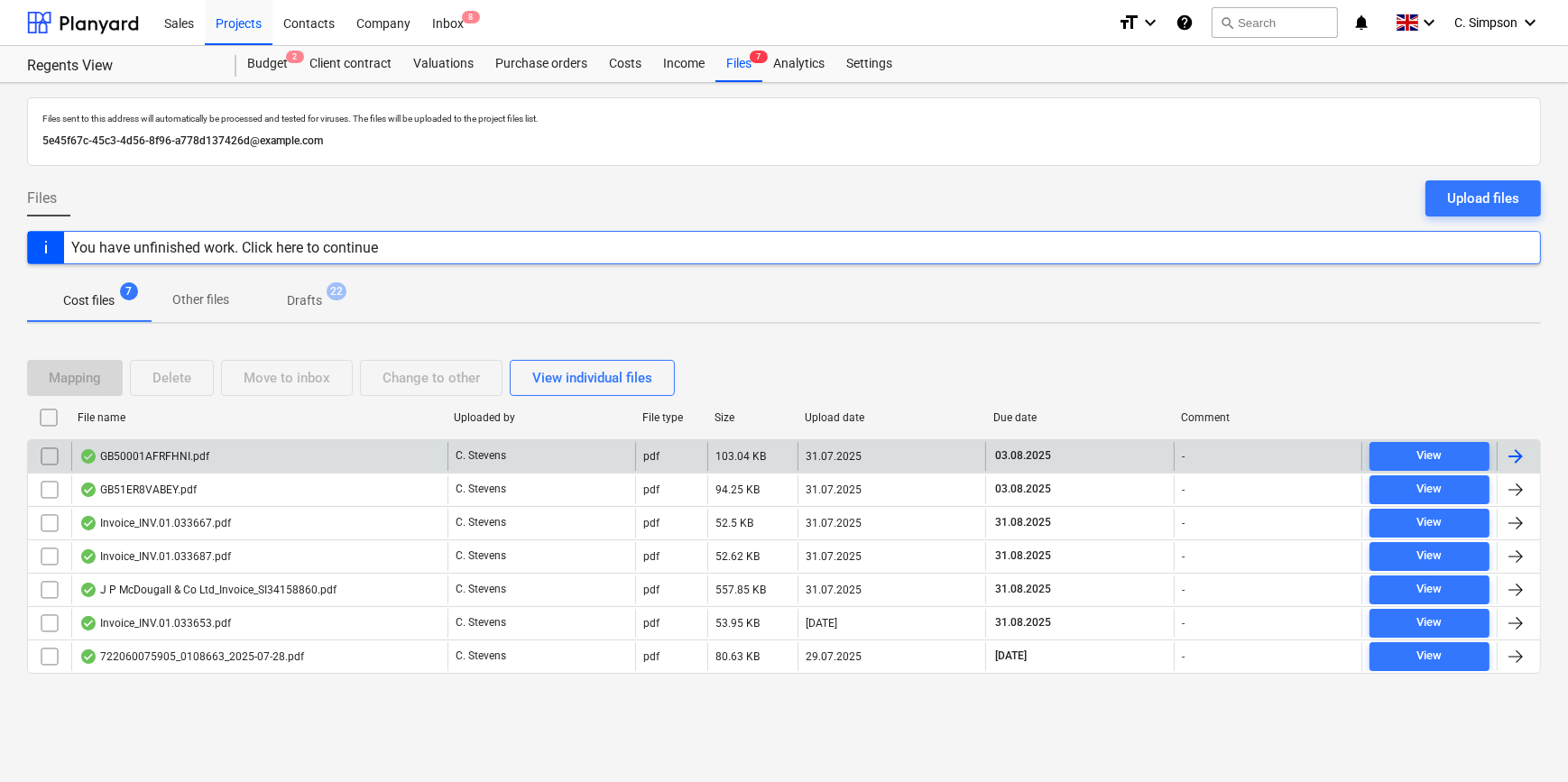 click at bounding box center [1516, 456] 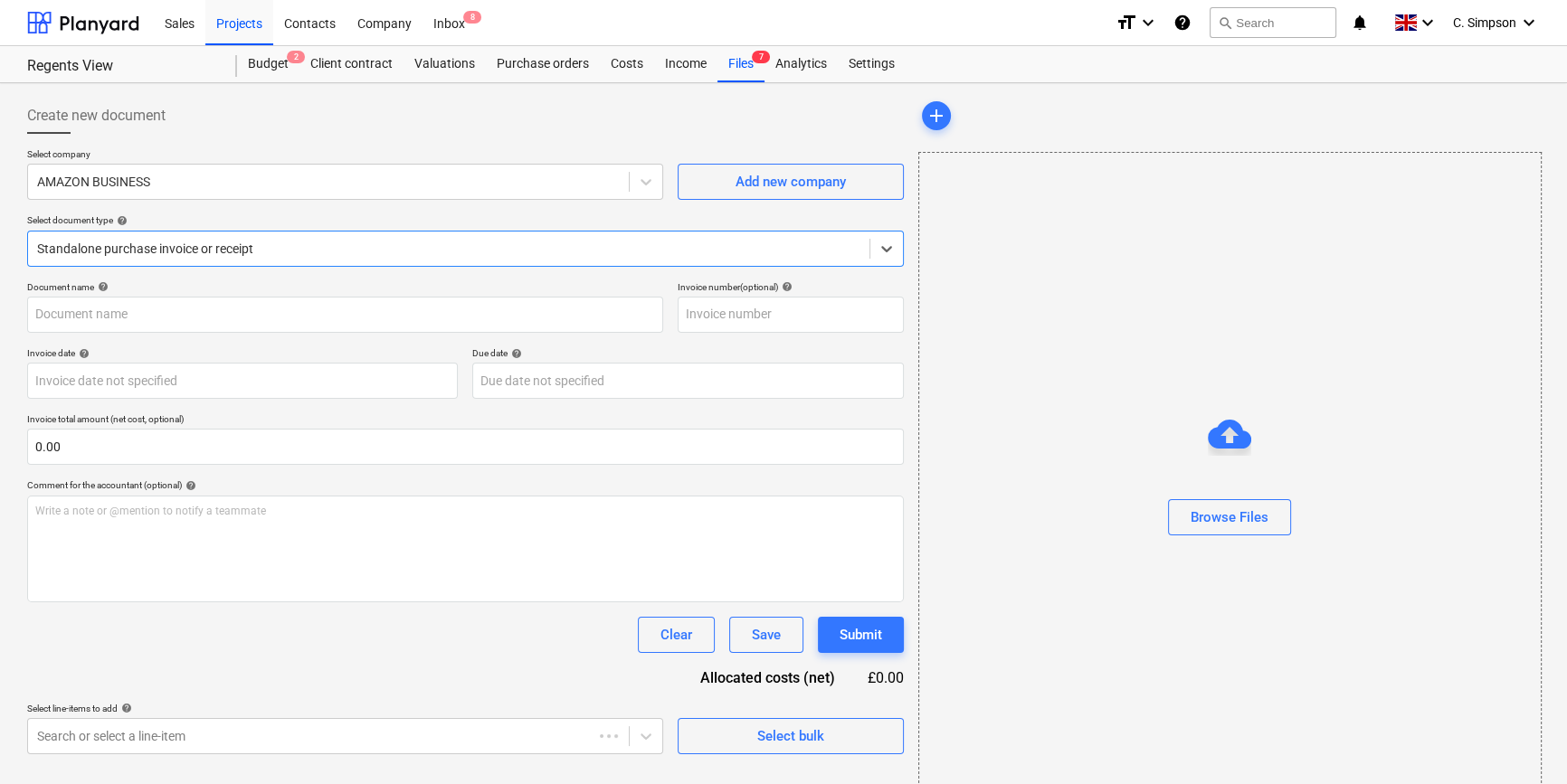 type on "GB50001AFRFHNI" 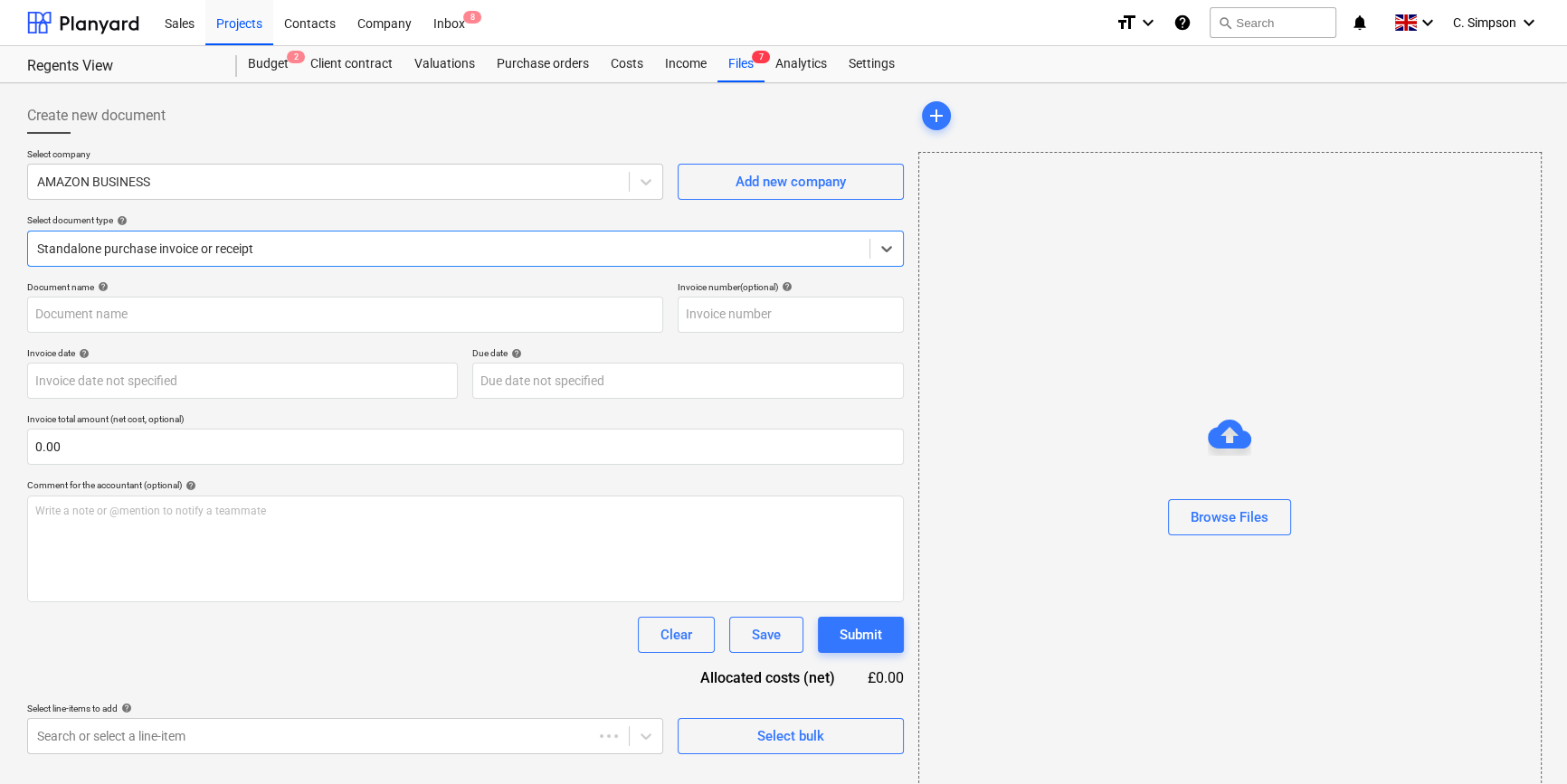 type on "GB50001AFRFHNI" 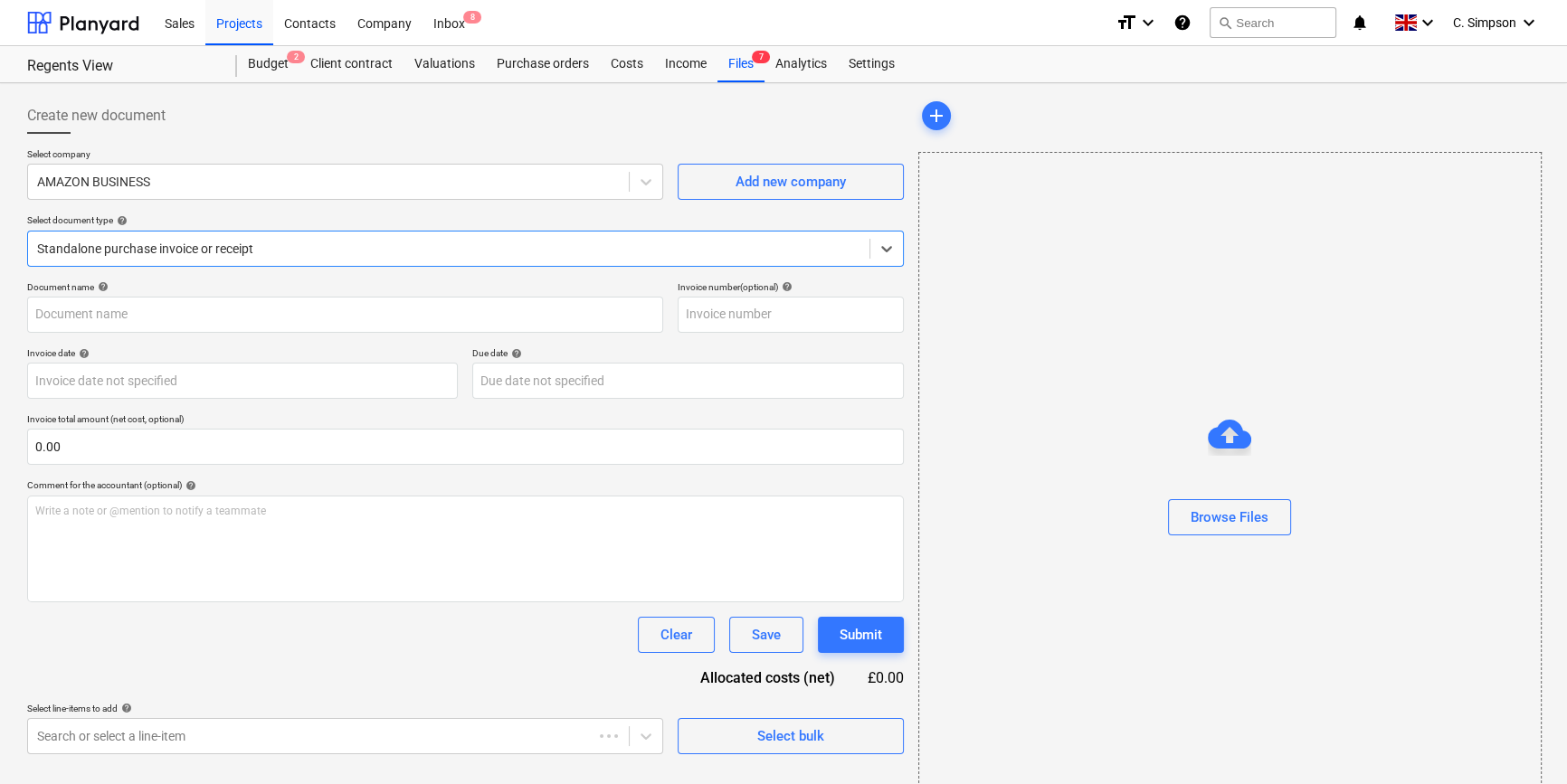 type on "03 Aug 2025" 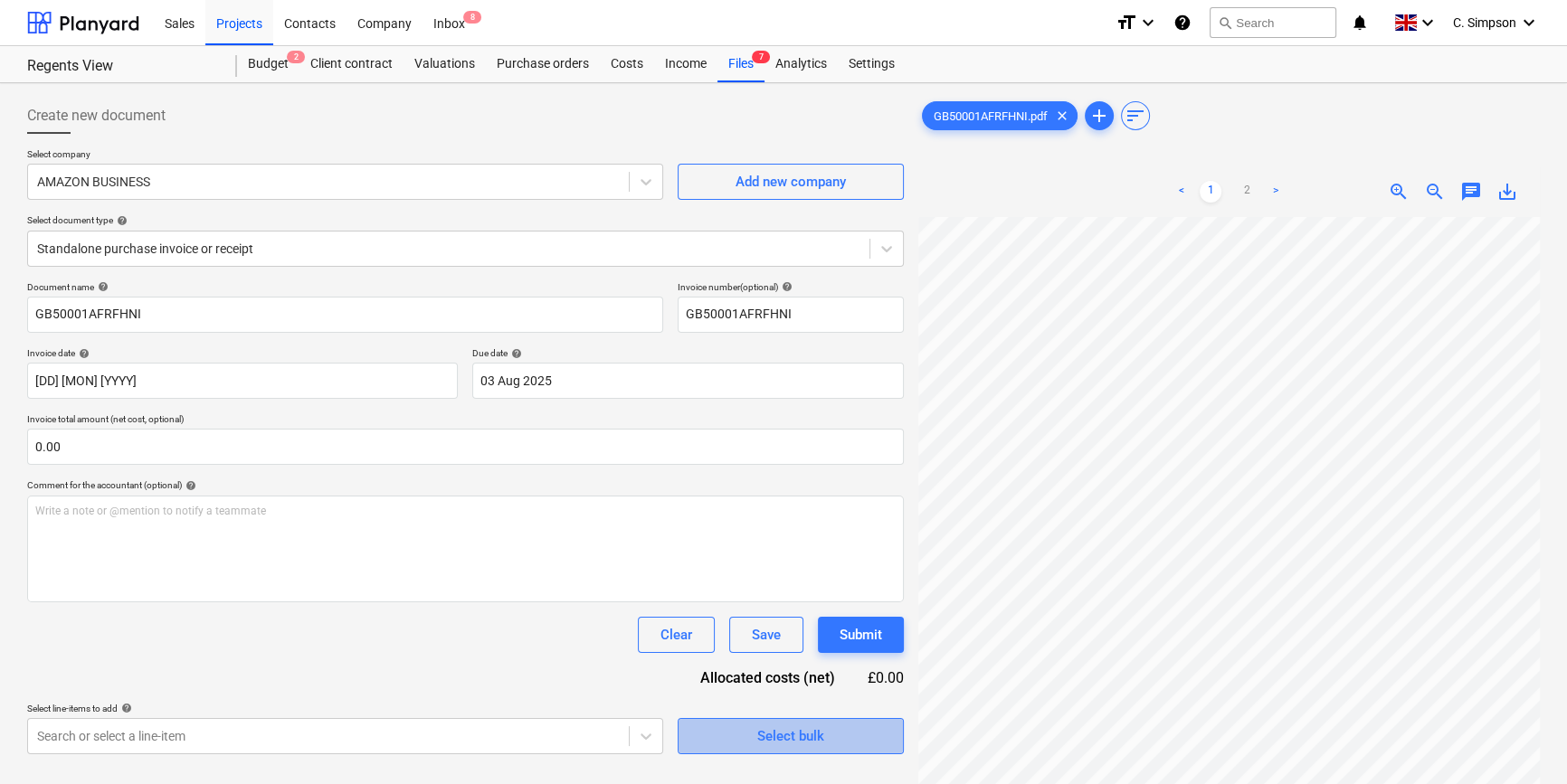 click on "Select bulk" at bounding box center [791, 736] 